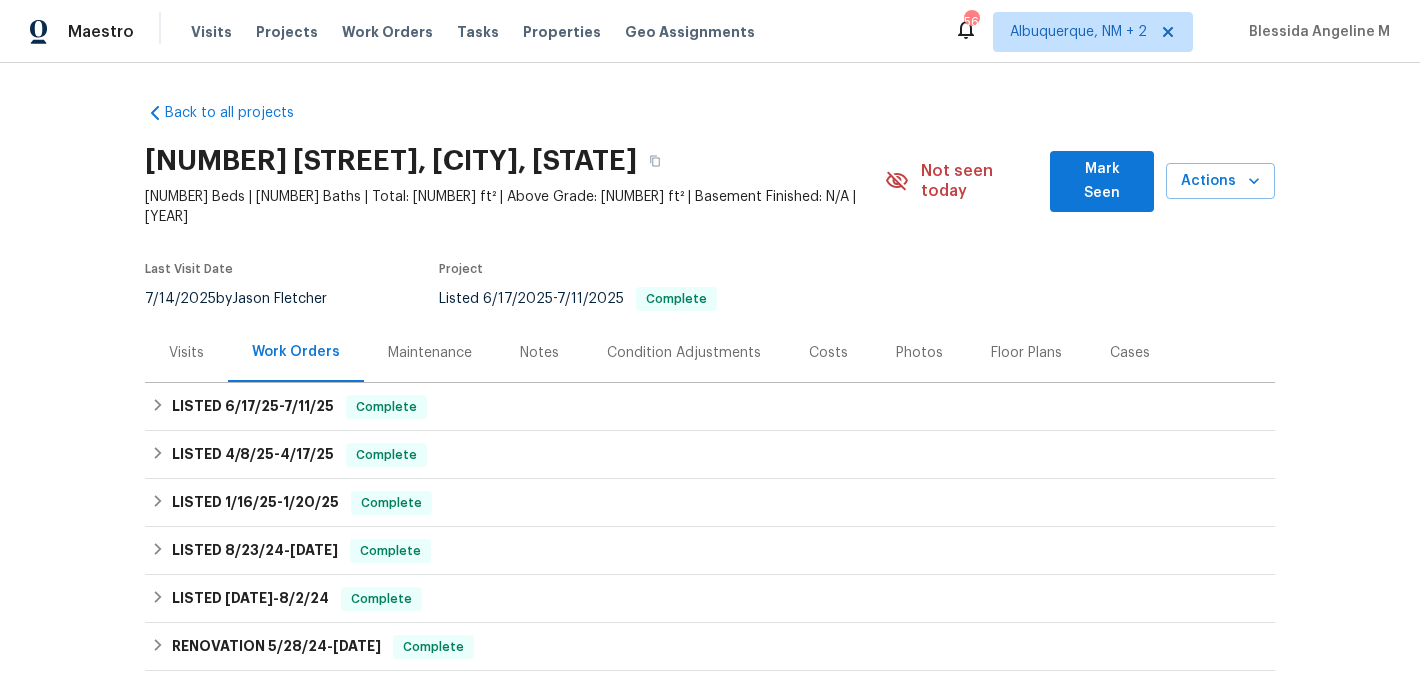 scroll, scrollTop: 0, scrollLeft: 0, axis: both 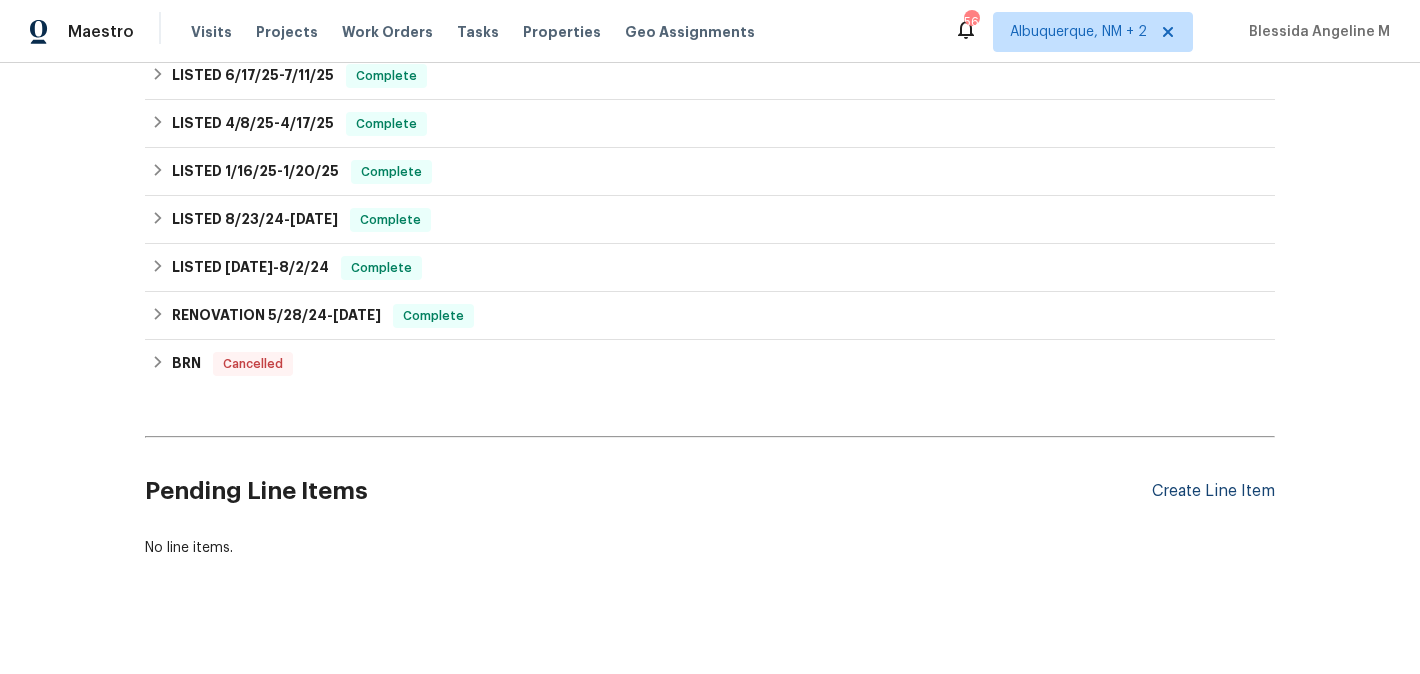 click on "Create Line Item" at bounding box center [1213, 491] 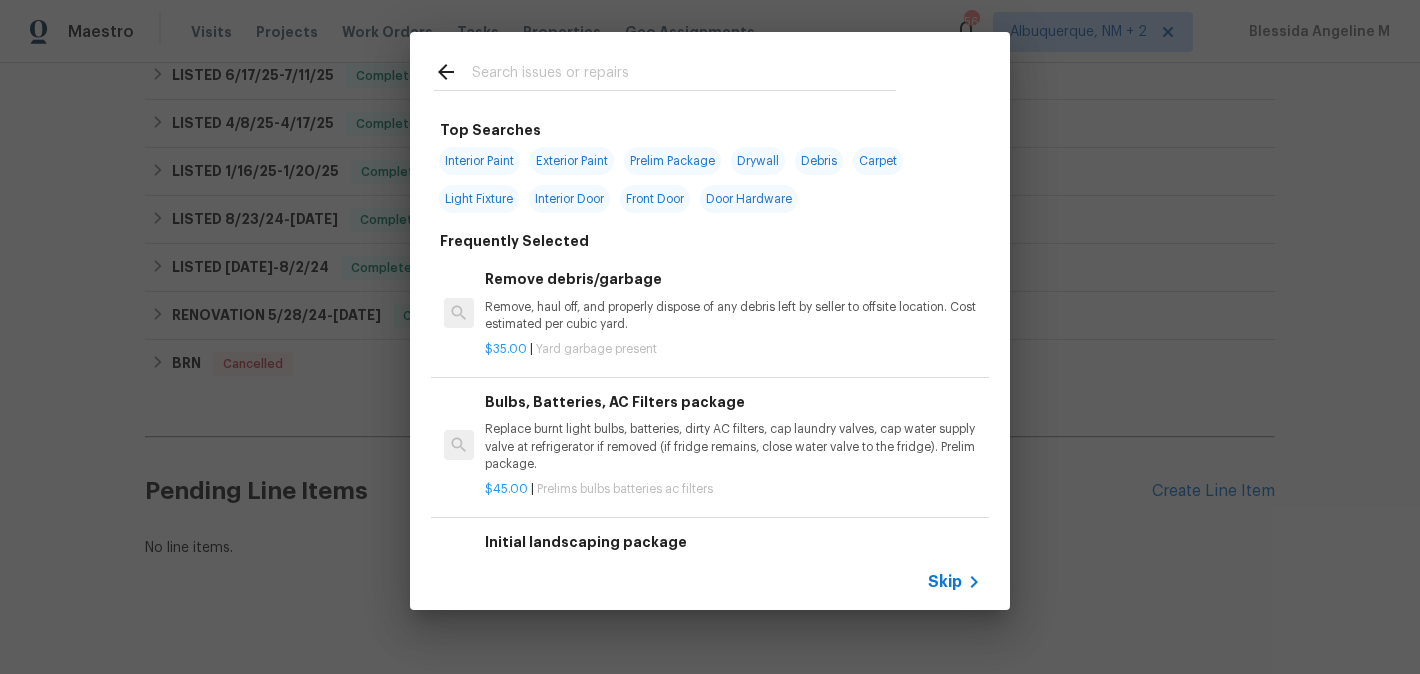 click at bounding box center [665, 71] 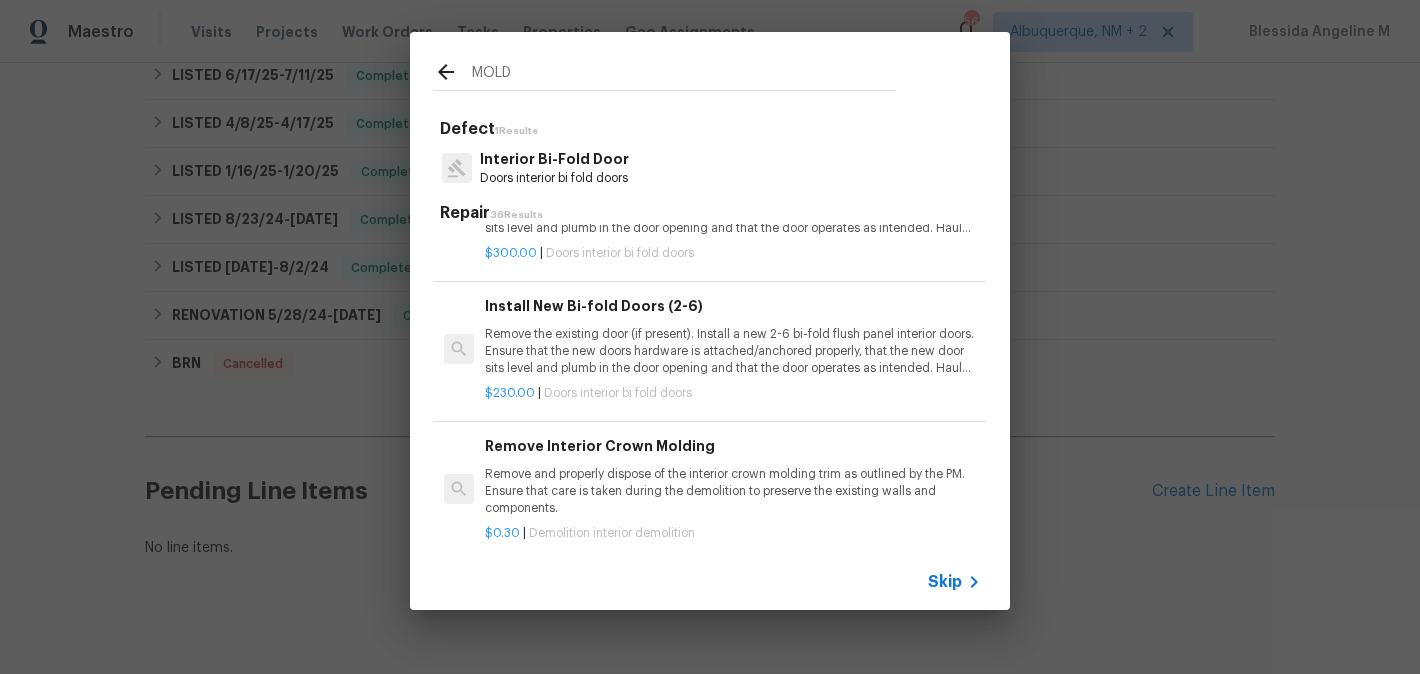scroll, scrollTop: 210, scrollLeft: 0, axis: vertical 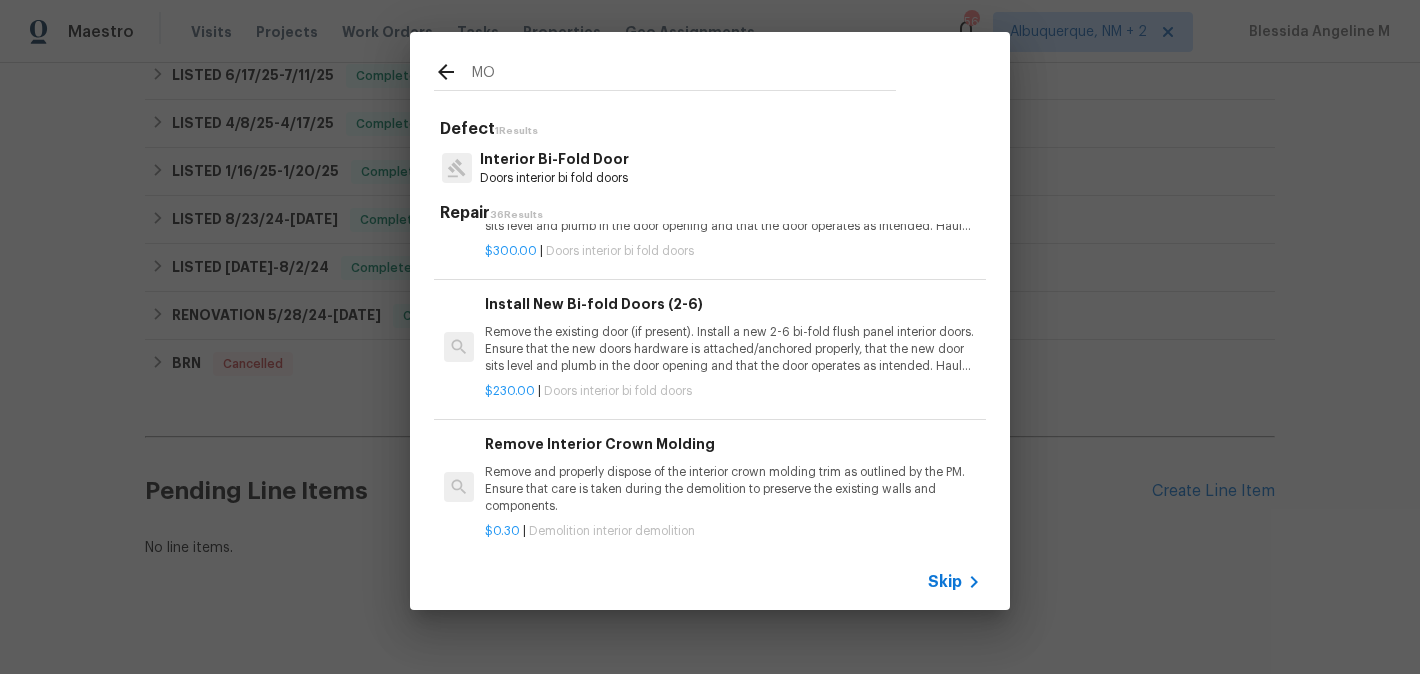 type on "M" 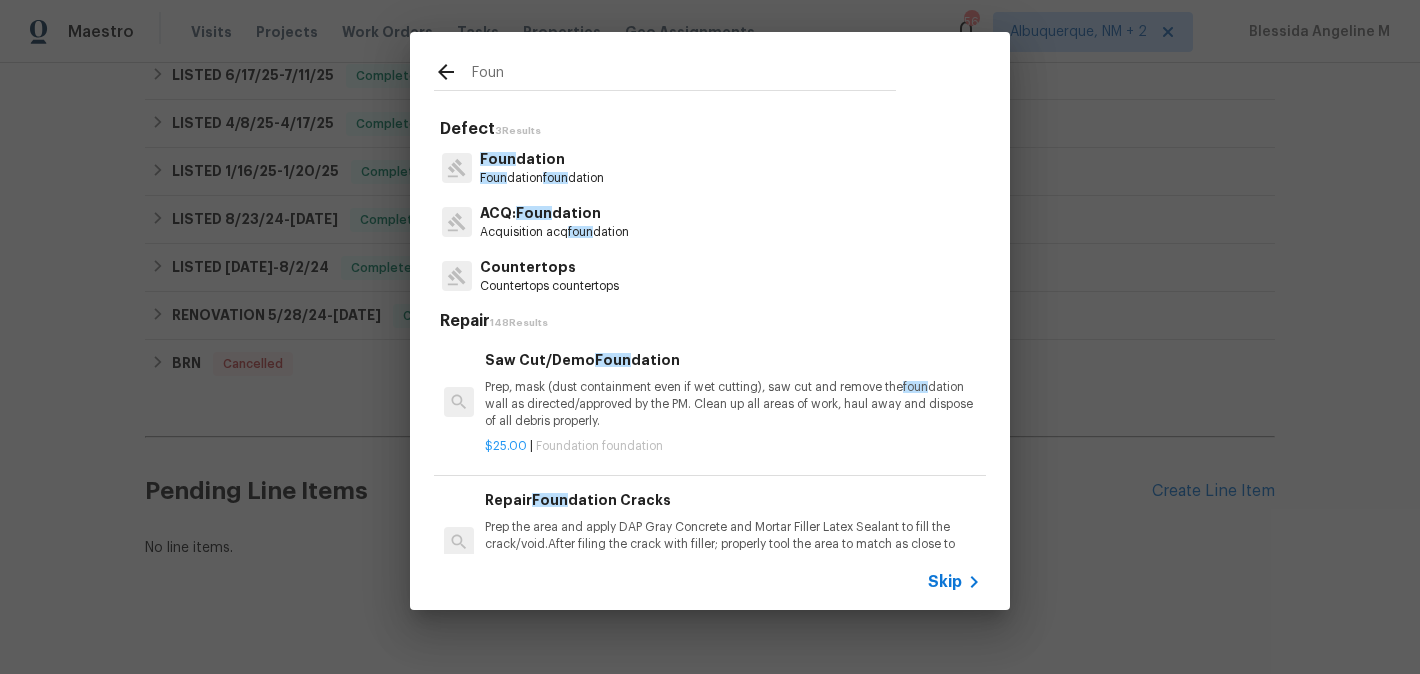 type on "Foun" 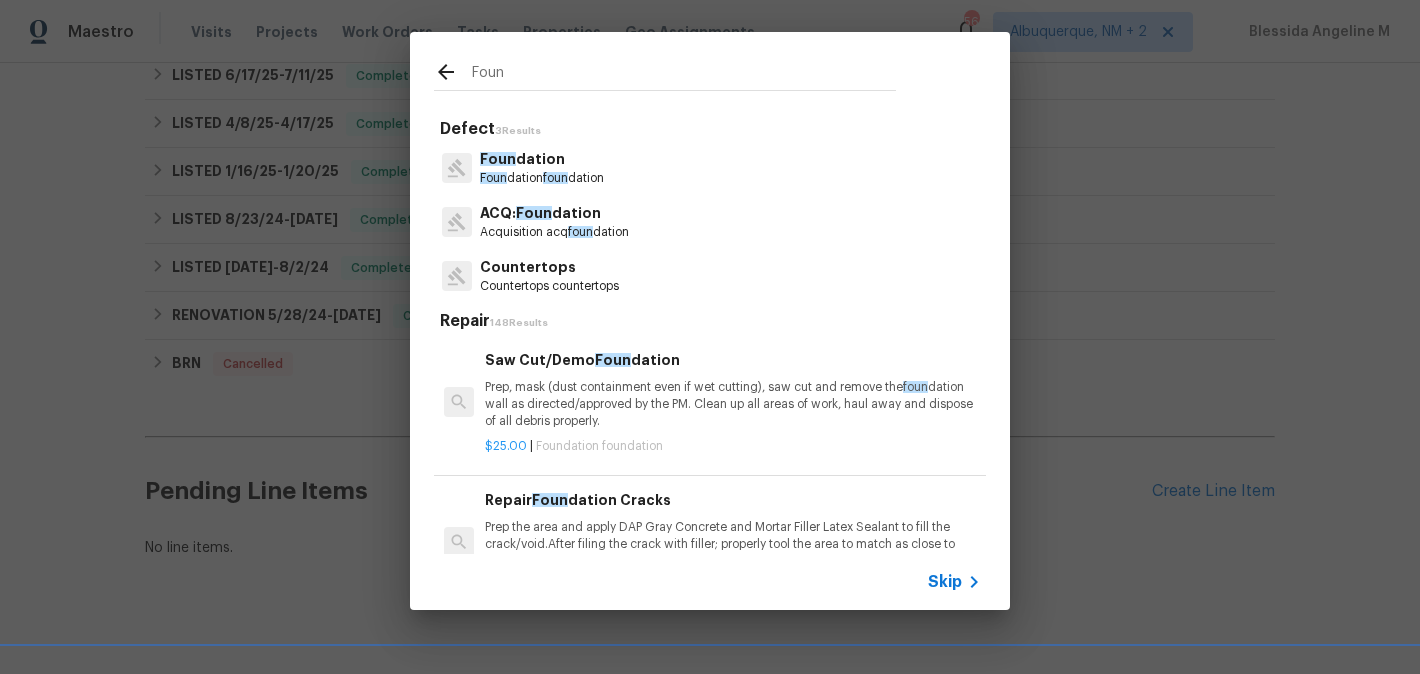 click on "Foun dation Foun dation  foun dation" at bounding box center (710, 168) 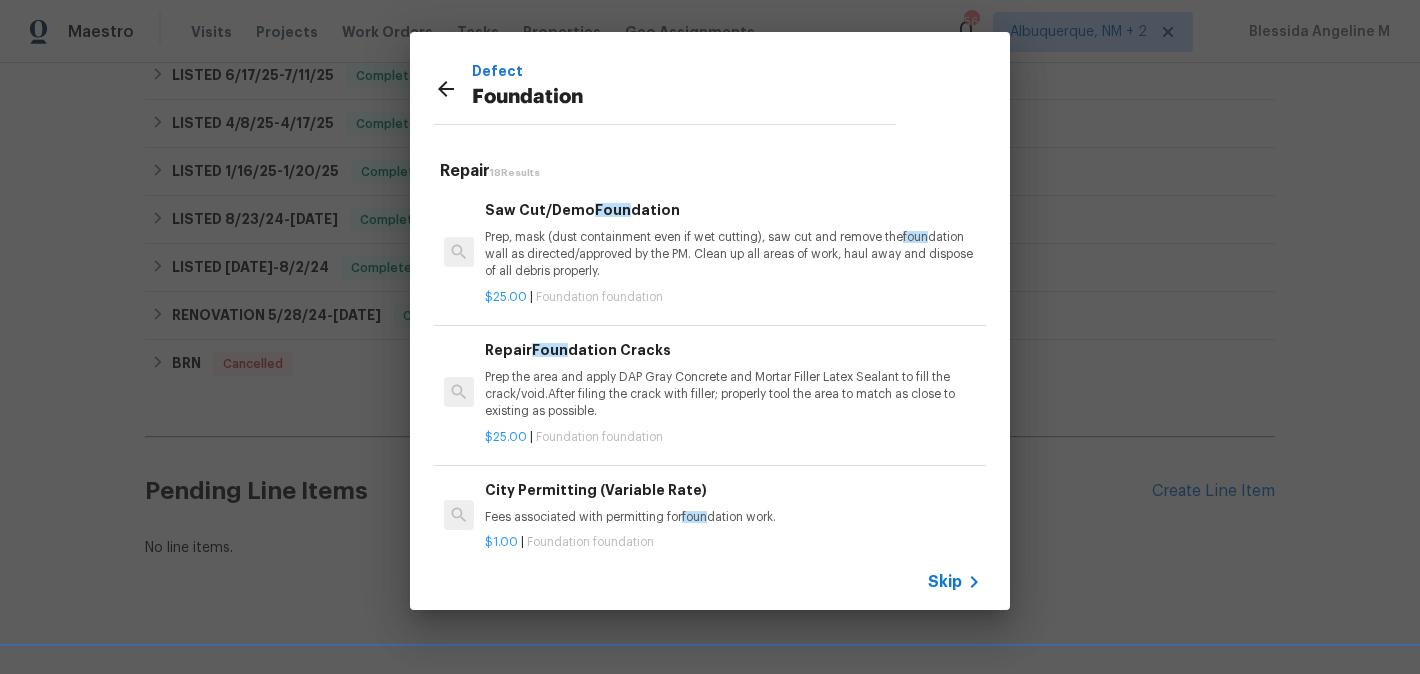 click on "Prep, mask (dust containment even if wet cutting), saw cut and remove the  foun dation wall as directed/approved by the PM. Clean up all areas of work, haul away and dispose of all debris properly." at bounding box center (733, 254) 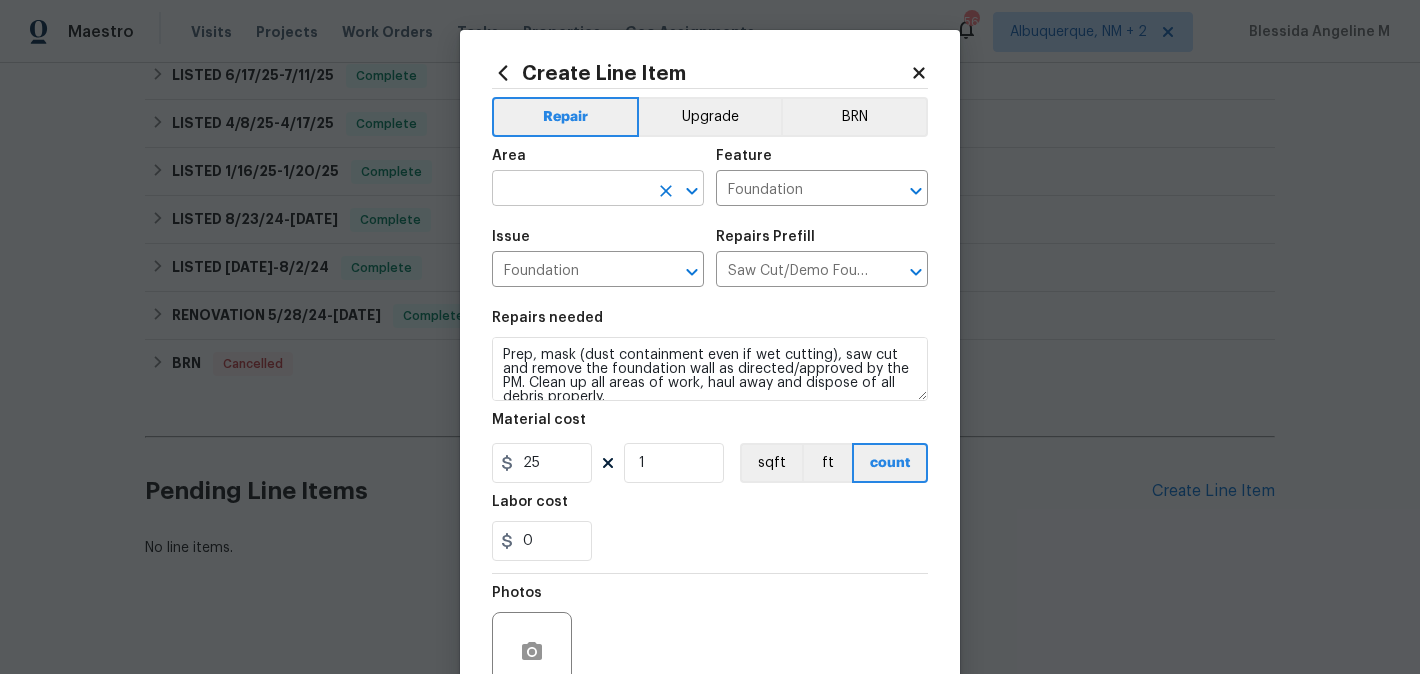 click at bounding box center [570, 190] 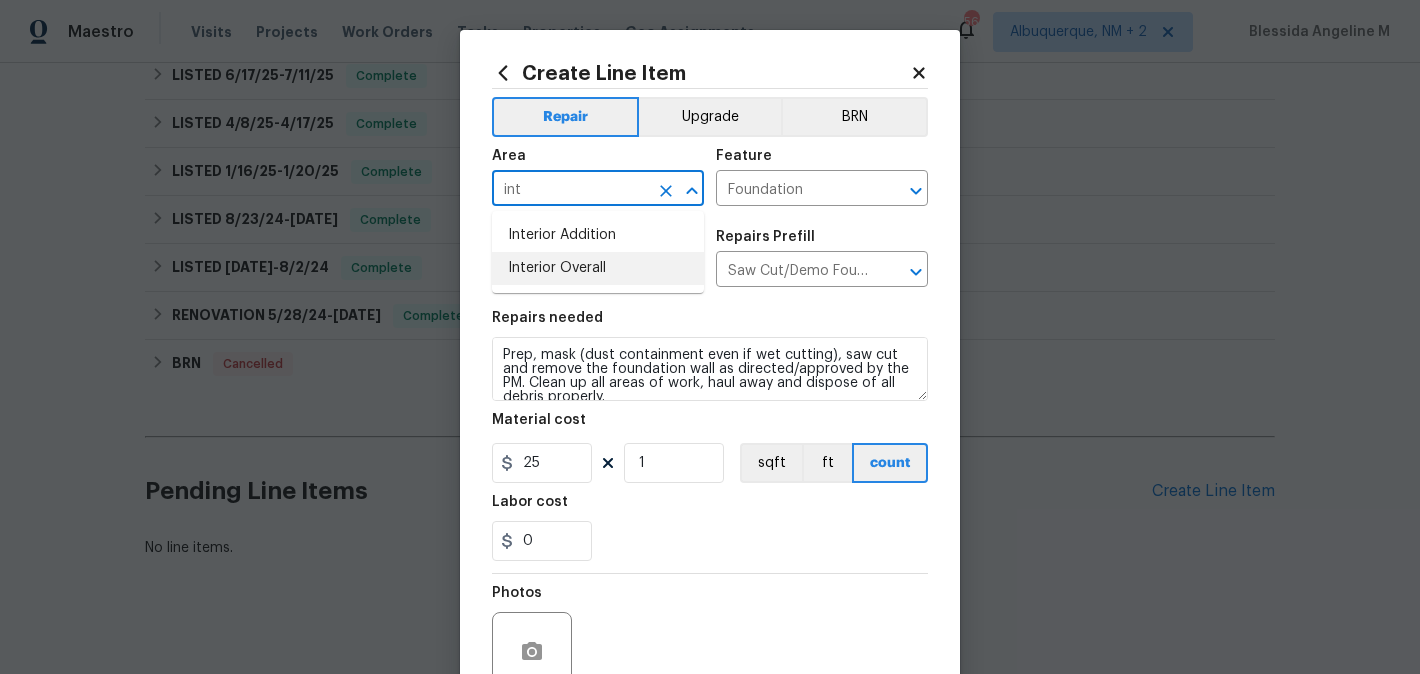 click on "Interior Overall" at bounding box center [598, 268] 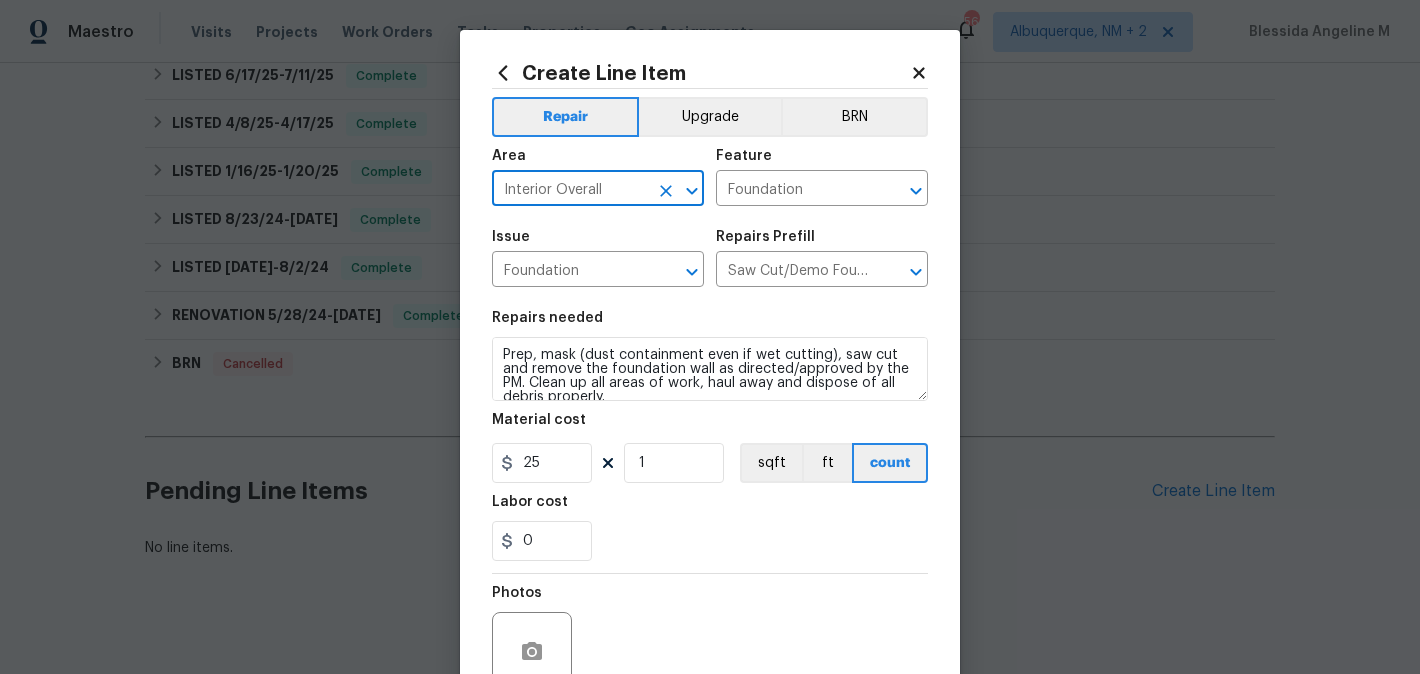 type on "Interior Overall" 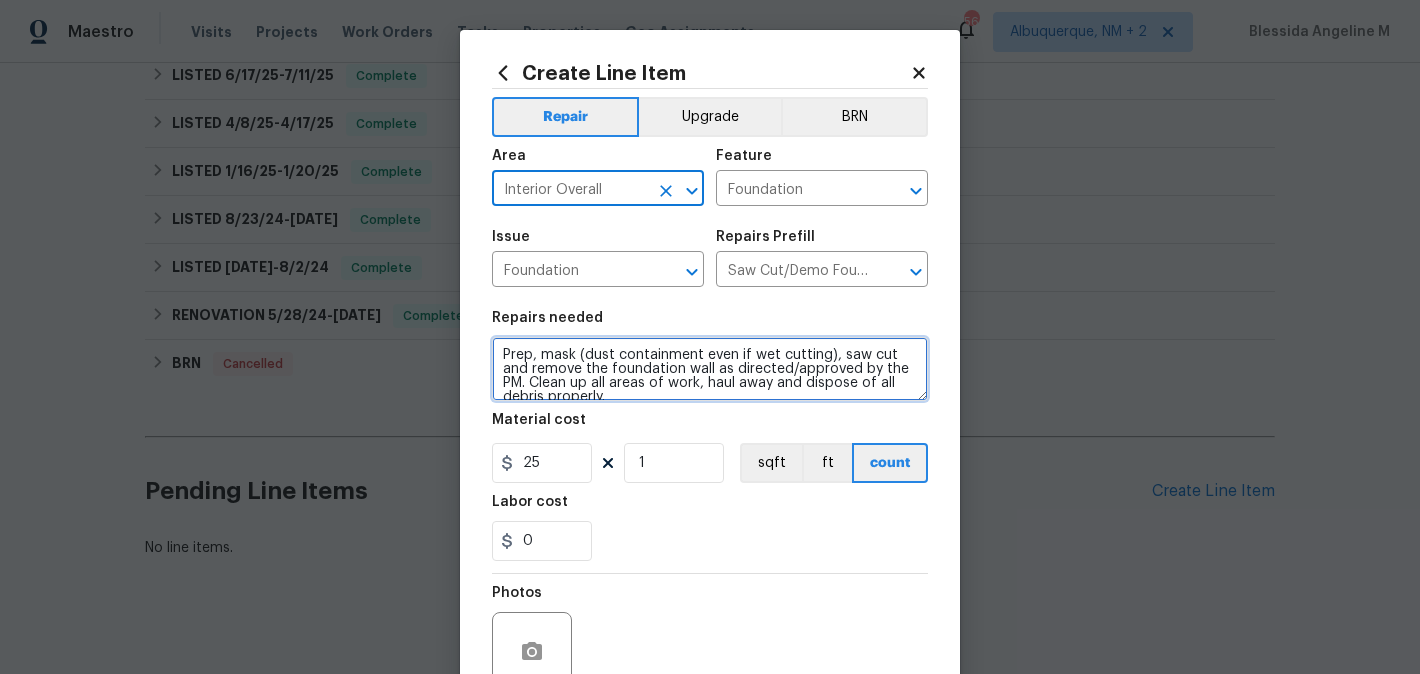 click on "Prep, mask (dust containment even if wet cutting), saw cut and remove the foundation wall as directed/approved by the PM. Clean up all areas of work, haul away and dispose of all debris properly." at bounding box center (710, 369) 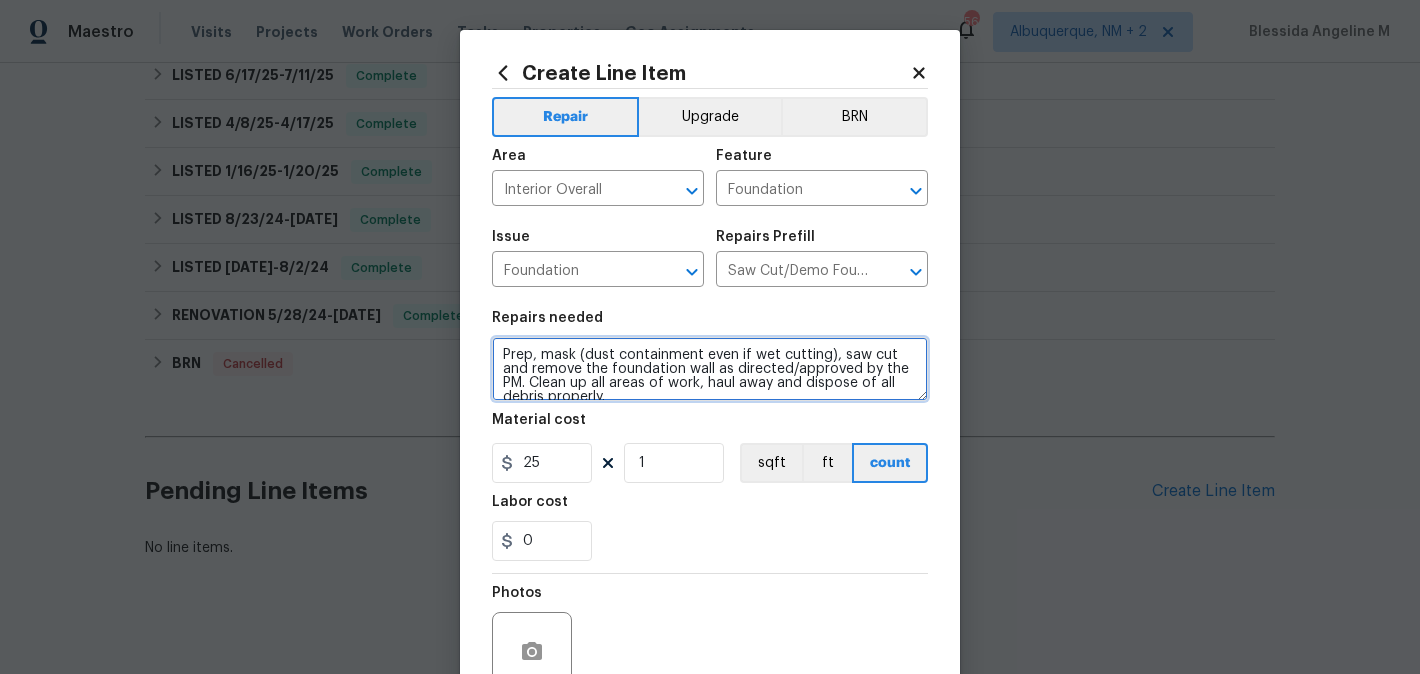 click on "Prep, mask (dust containment even if wet cutting), saw cut and remove the foundation wall as directed/approved by the PM. Clean up all areas of work, haul away and dispose of all debris properly." at bounding box center (710, 369) 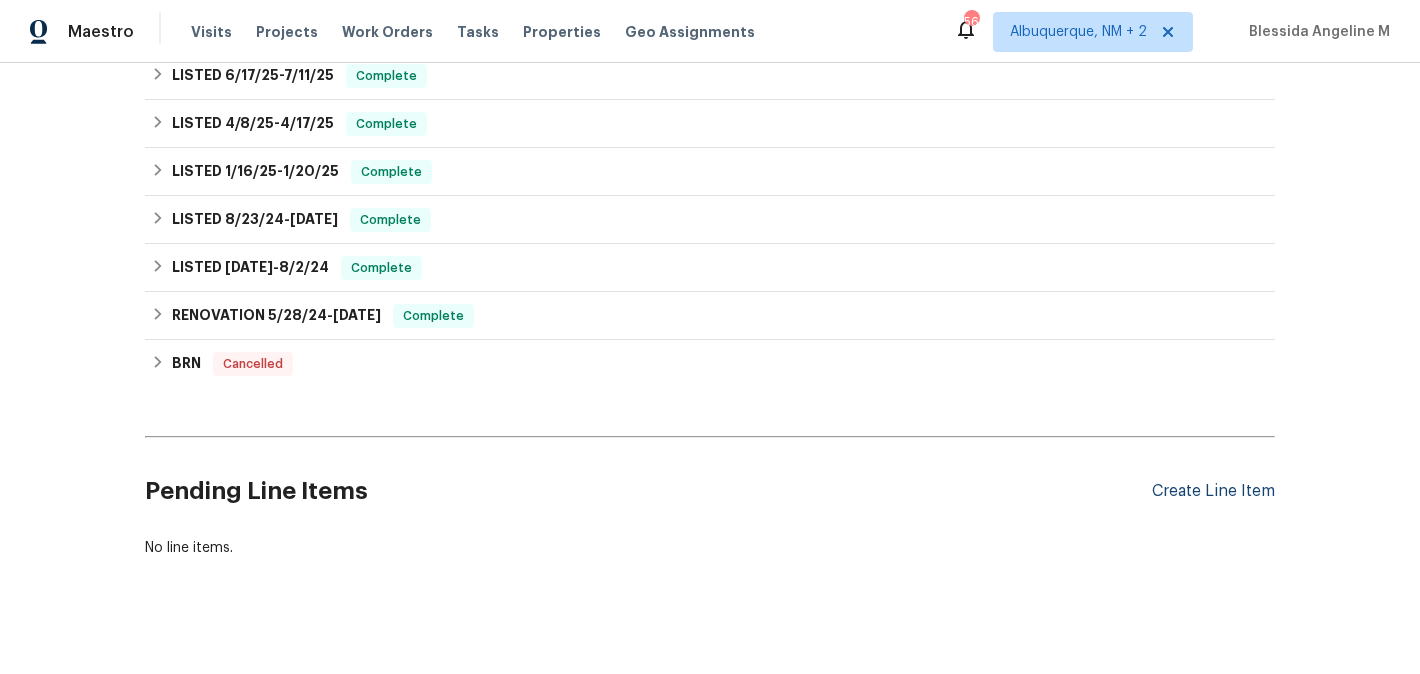 click on "Create Line Item" at bounding box center (1213, 491) 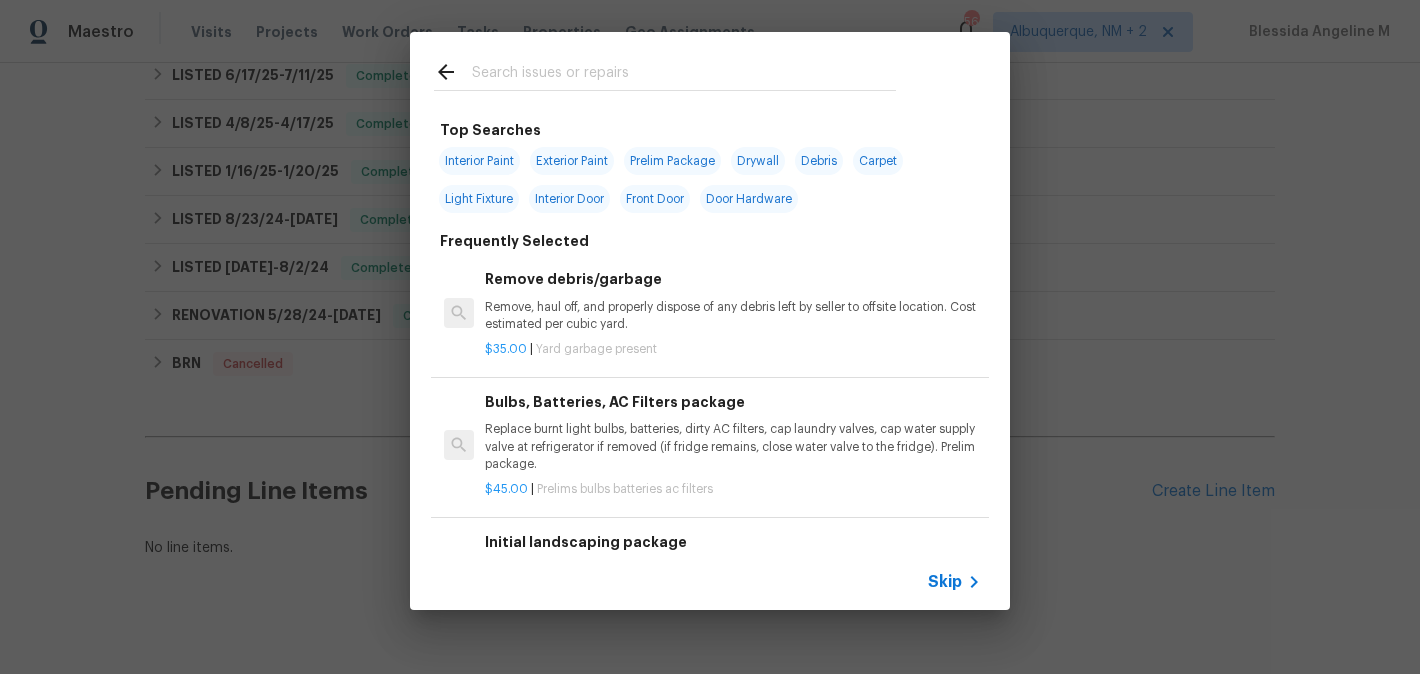 click at bounding box center (684, 75) 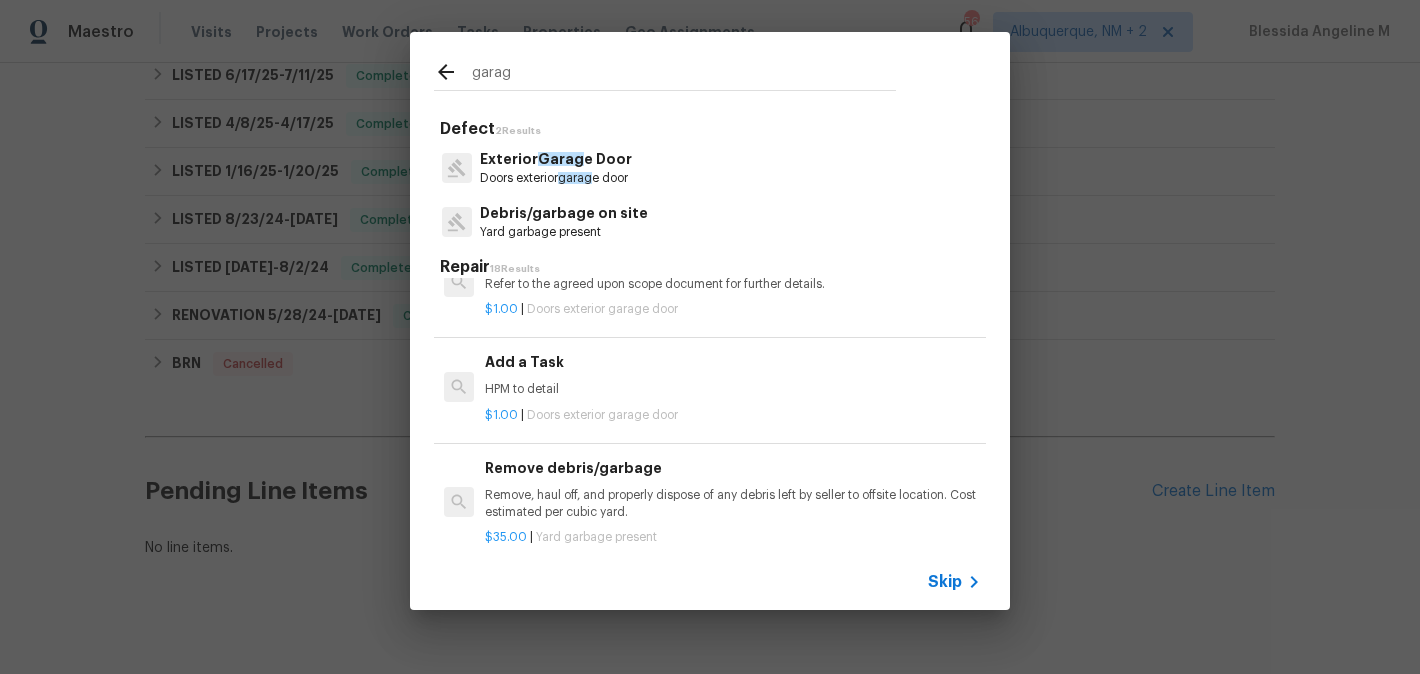 scroll, scrollTop: 1146, scrollLeft: 0, axis: vertical 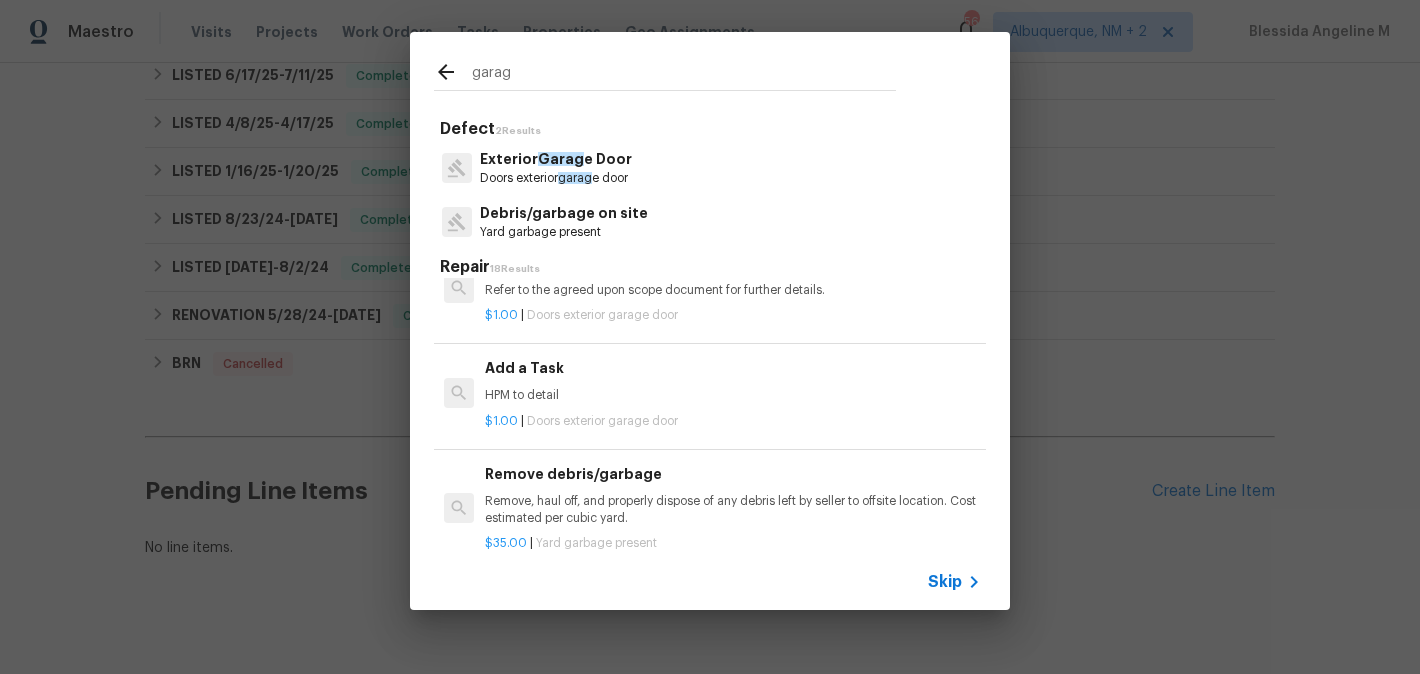 type on "garag" 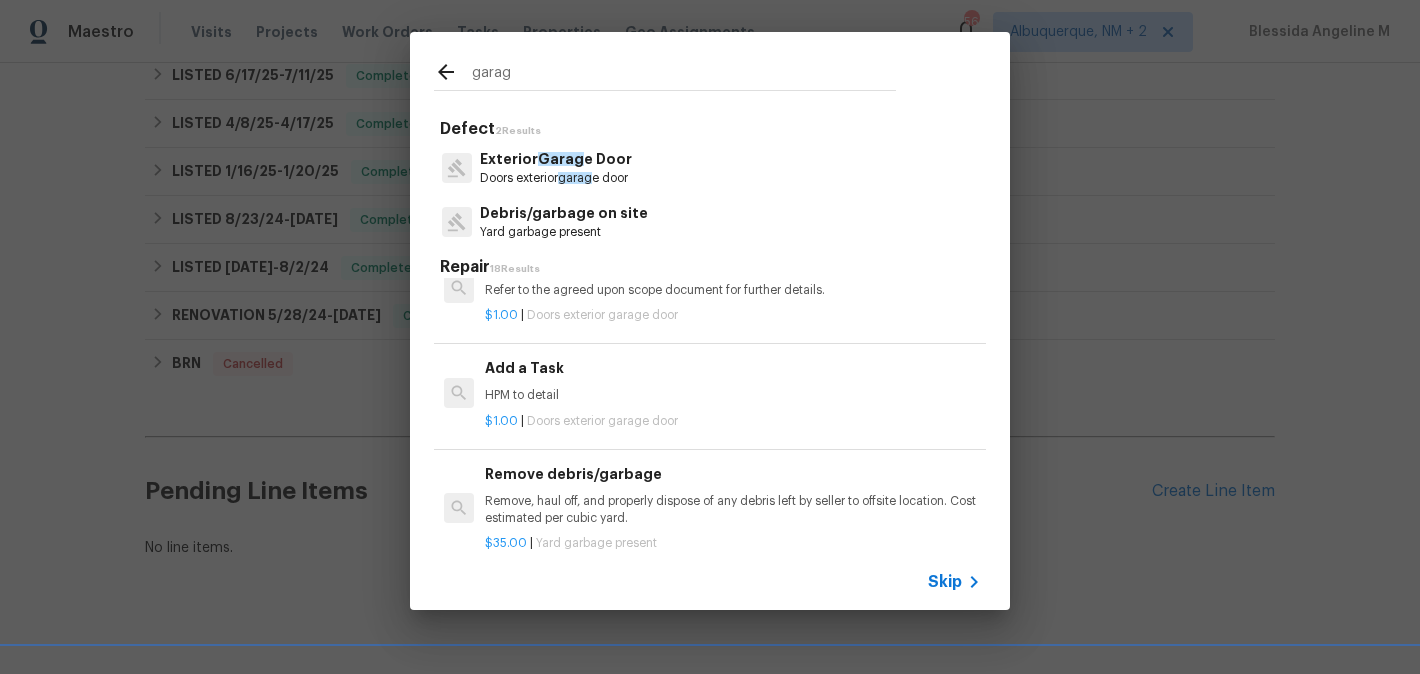 click on "$1.00   |   Doors exterior garage door" at bounding box center [733, 417] 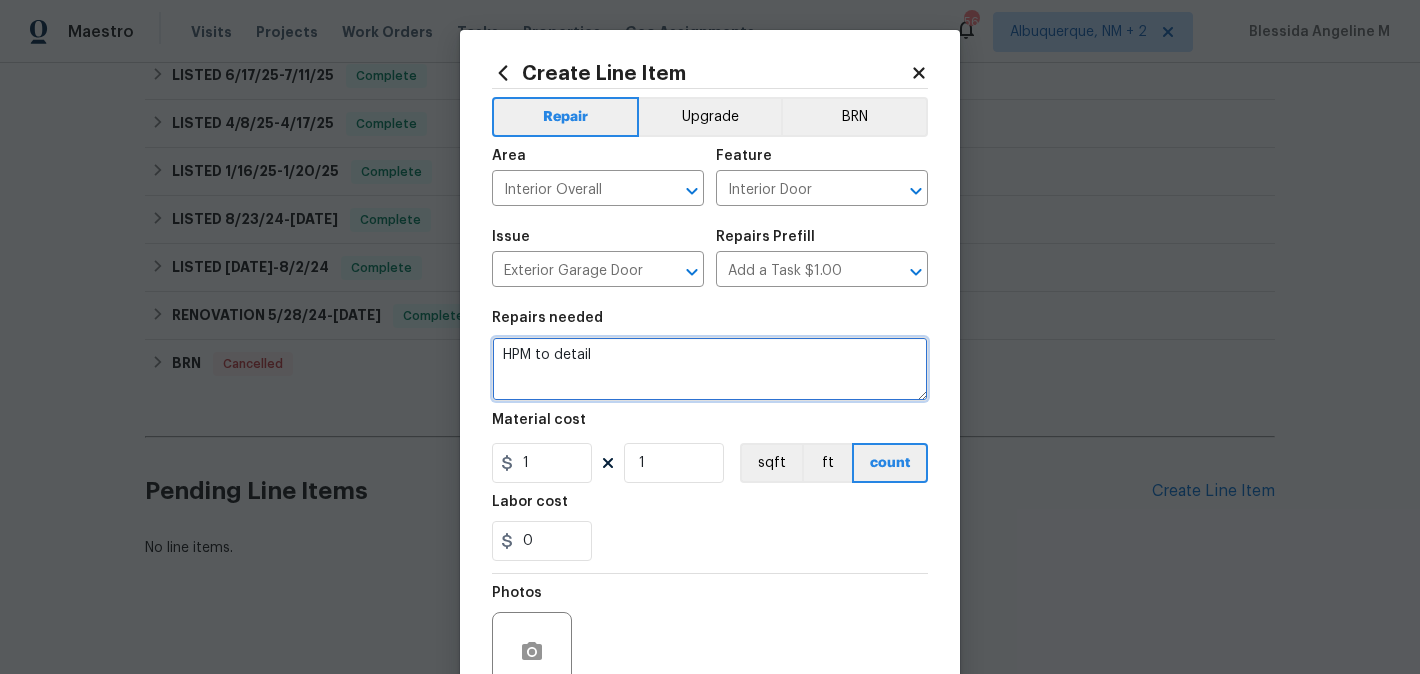 click on "HPM to detail" at bounding box center [710, 369] 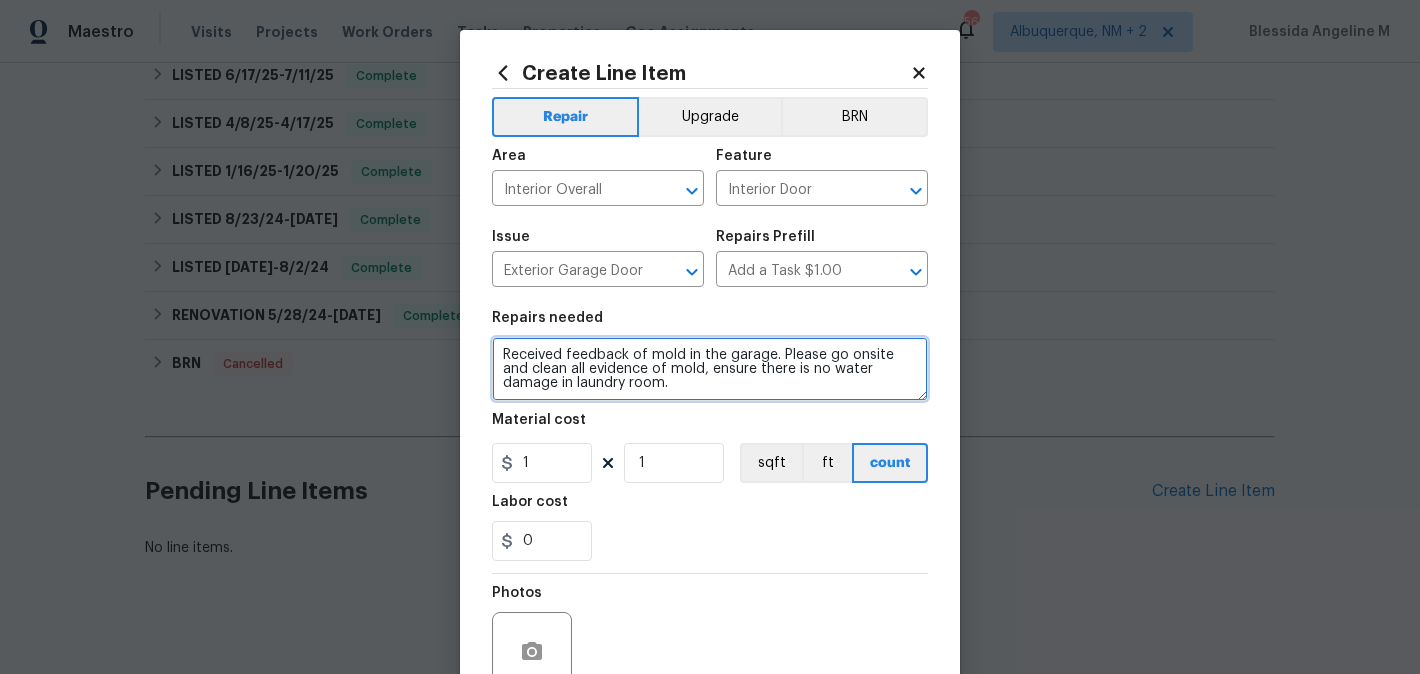 type on "Received feedback of mold in the garage. Please go onsite and clean all evidence of mold, ensure there is no water damage in laundry room." 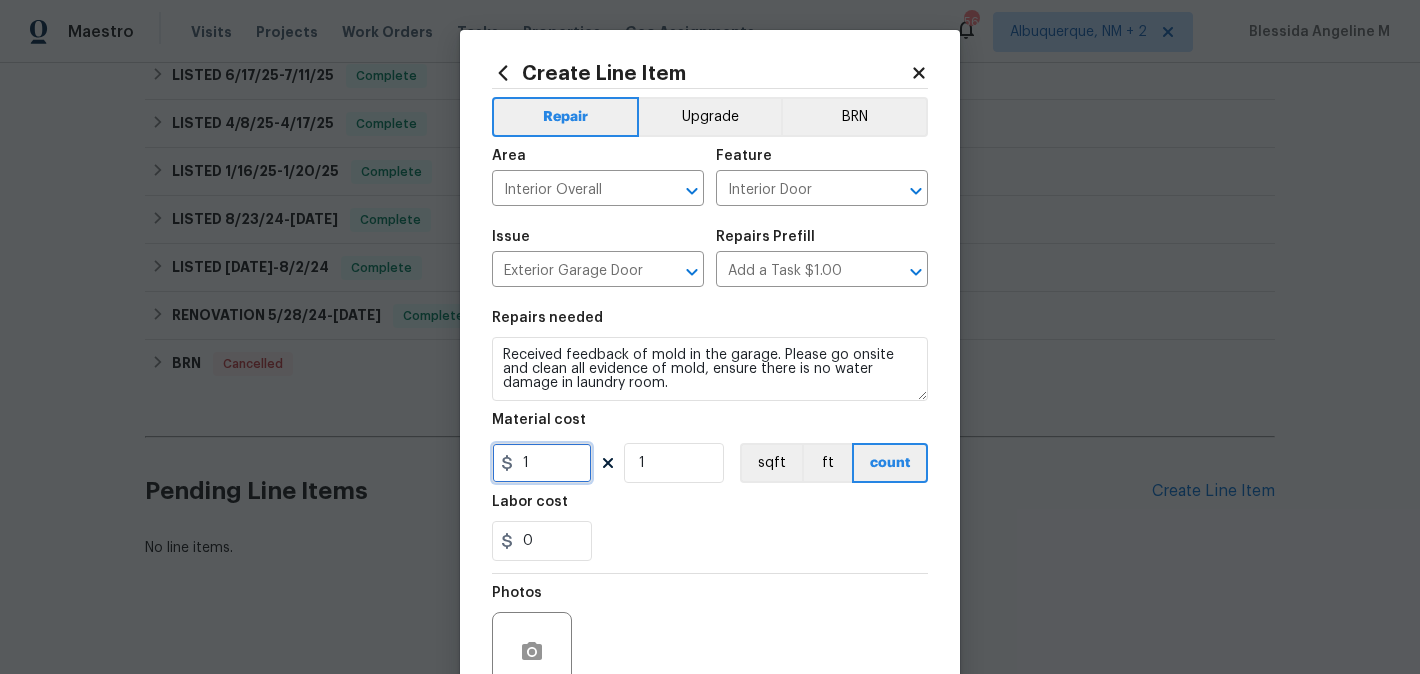 click on "1" at bounding box center (542, 463) 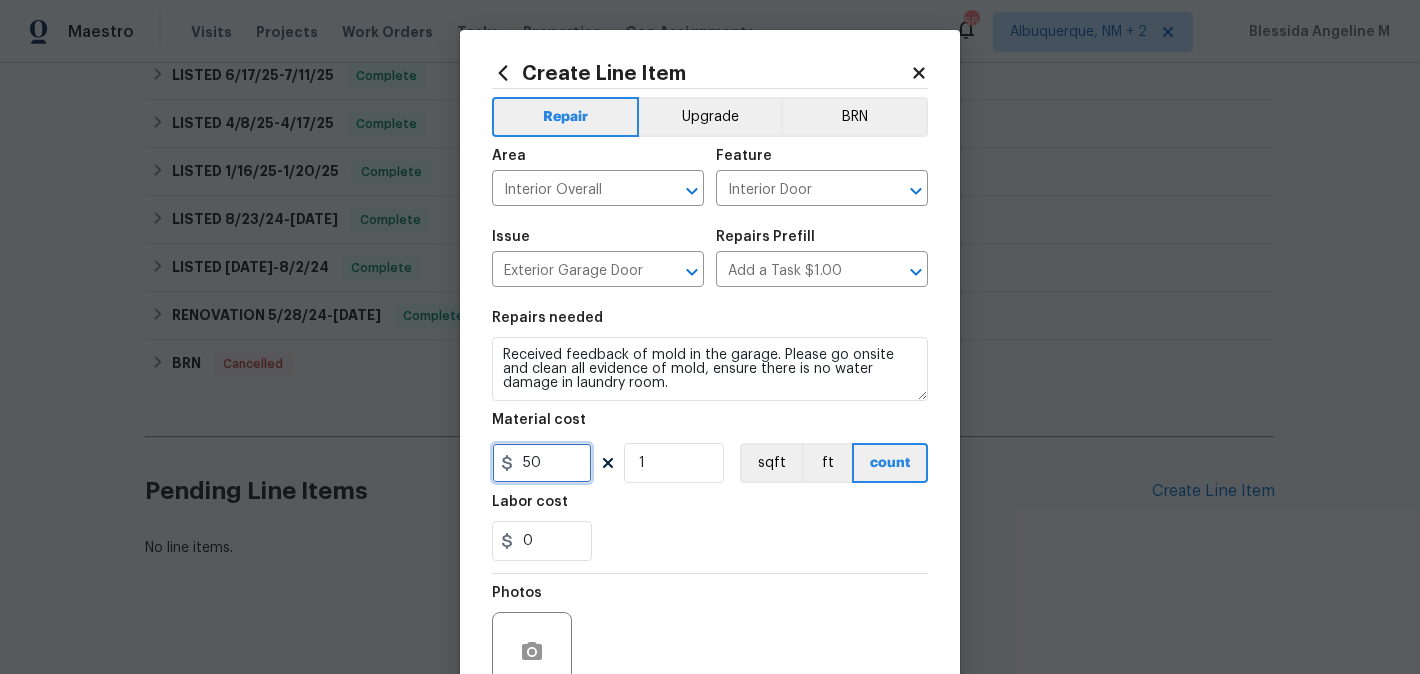 scroll, scrollTop: 188, scrollLeft: 0, axis: vertical 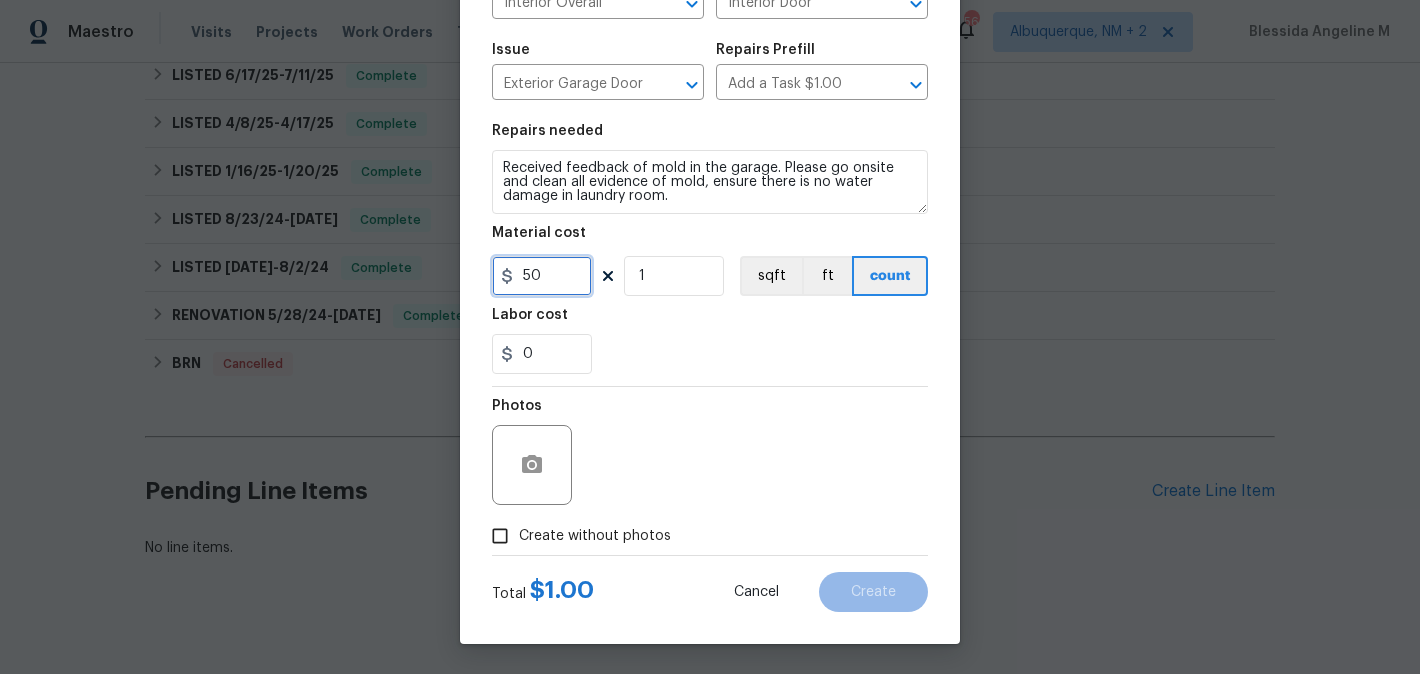 type on "50" 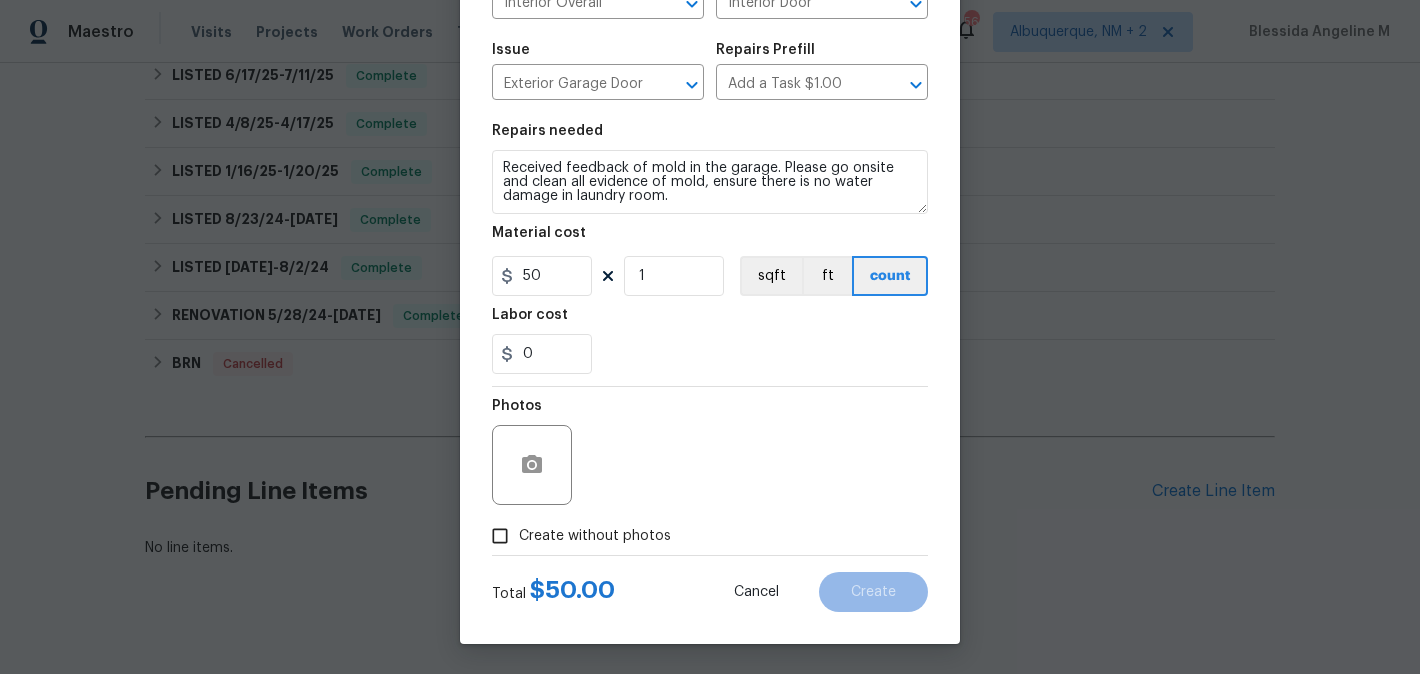 click on "Create without photos" at bounding box center [595, 536] 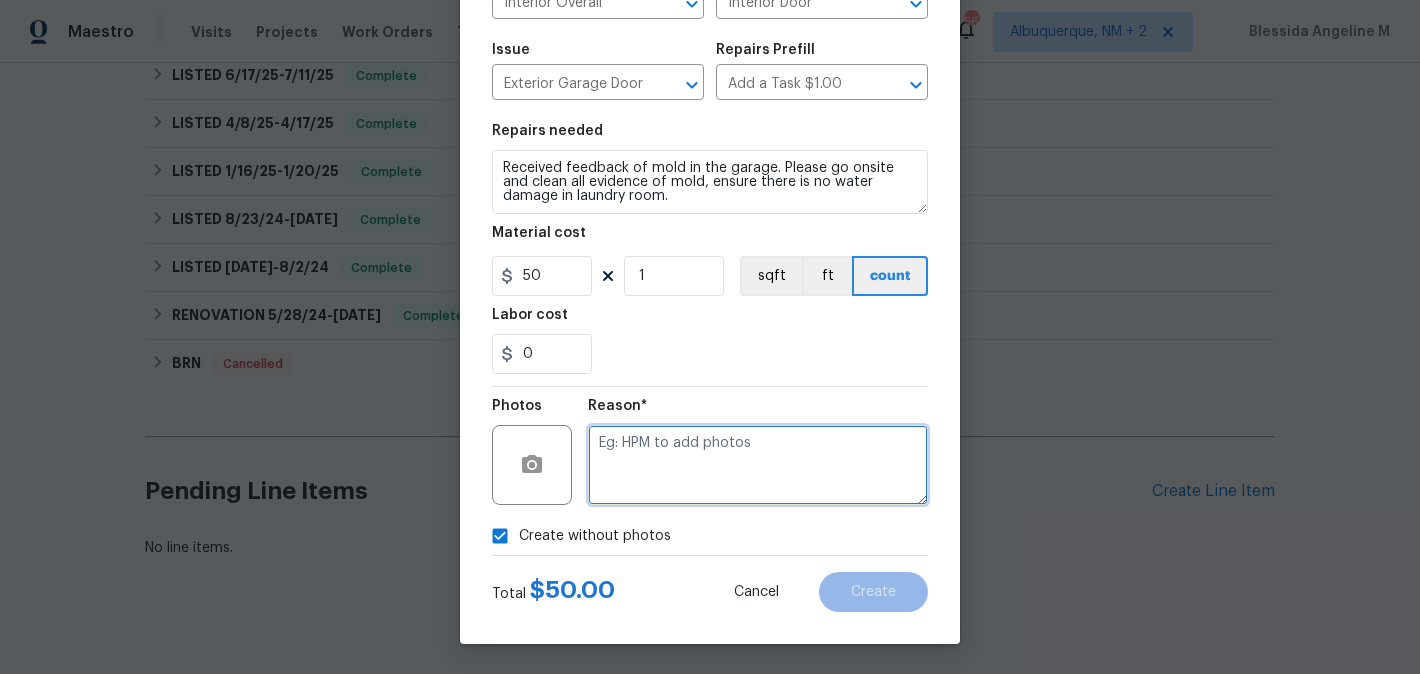 click at bounding box center [758, 465] 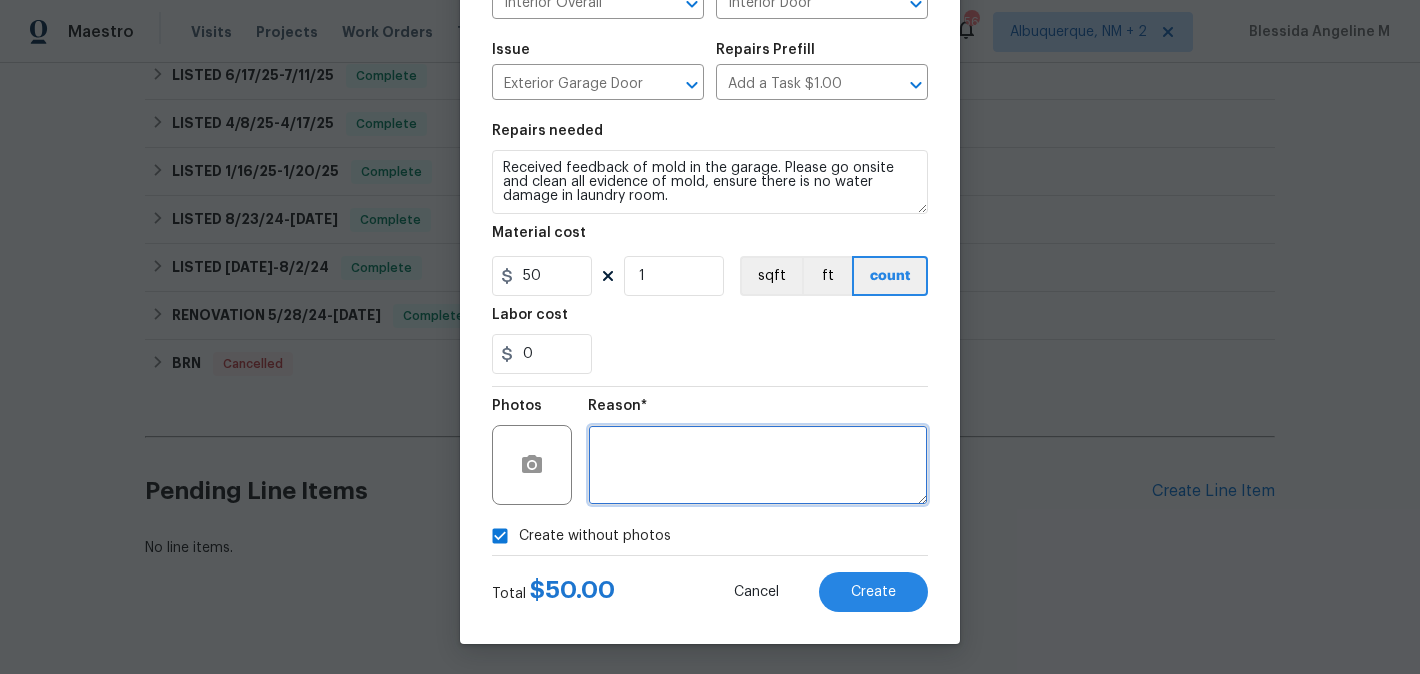 type 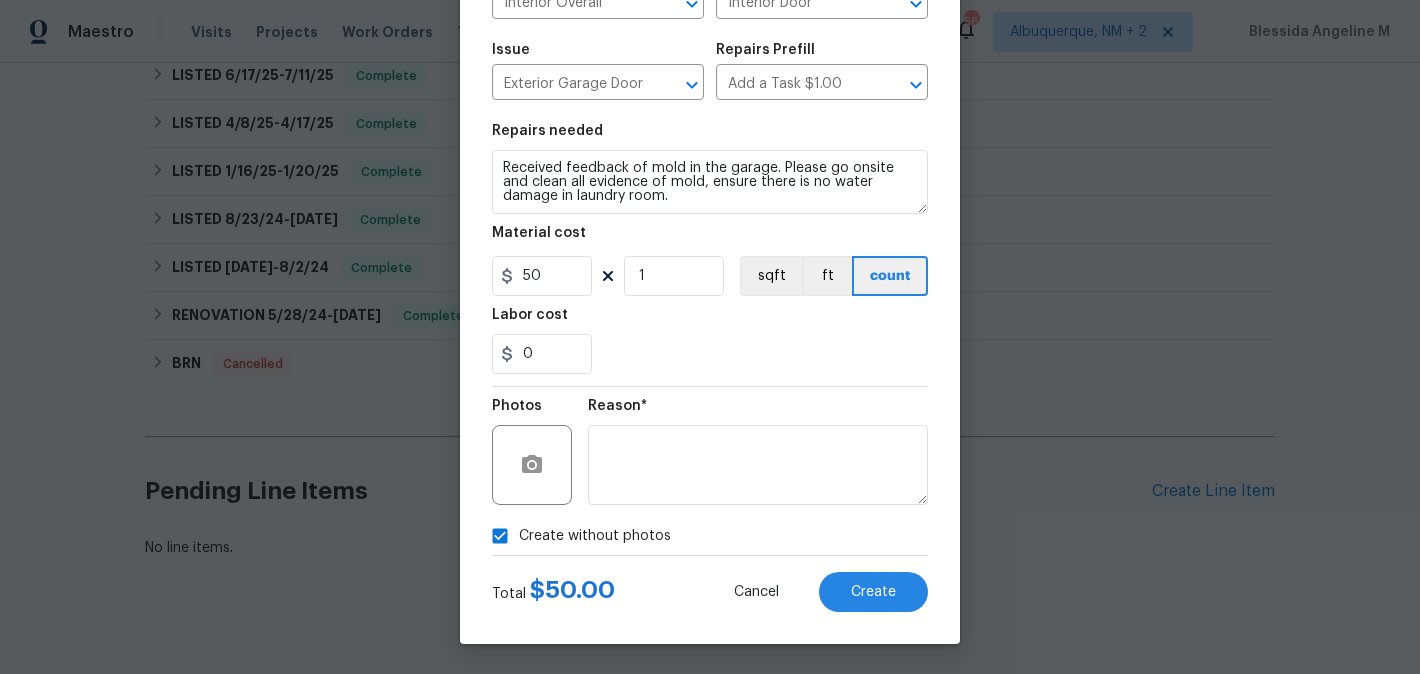 click on "Cancel Create" at bounding box center [815, 592] 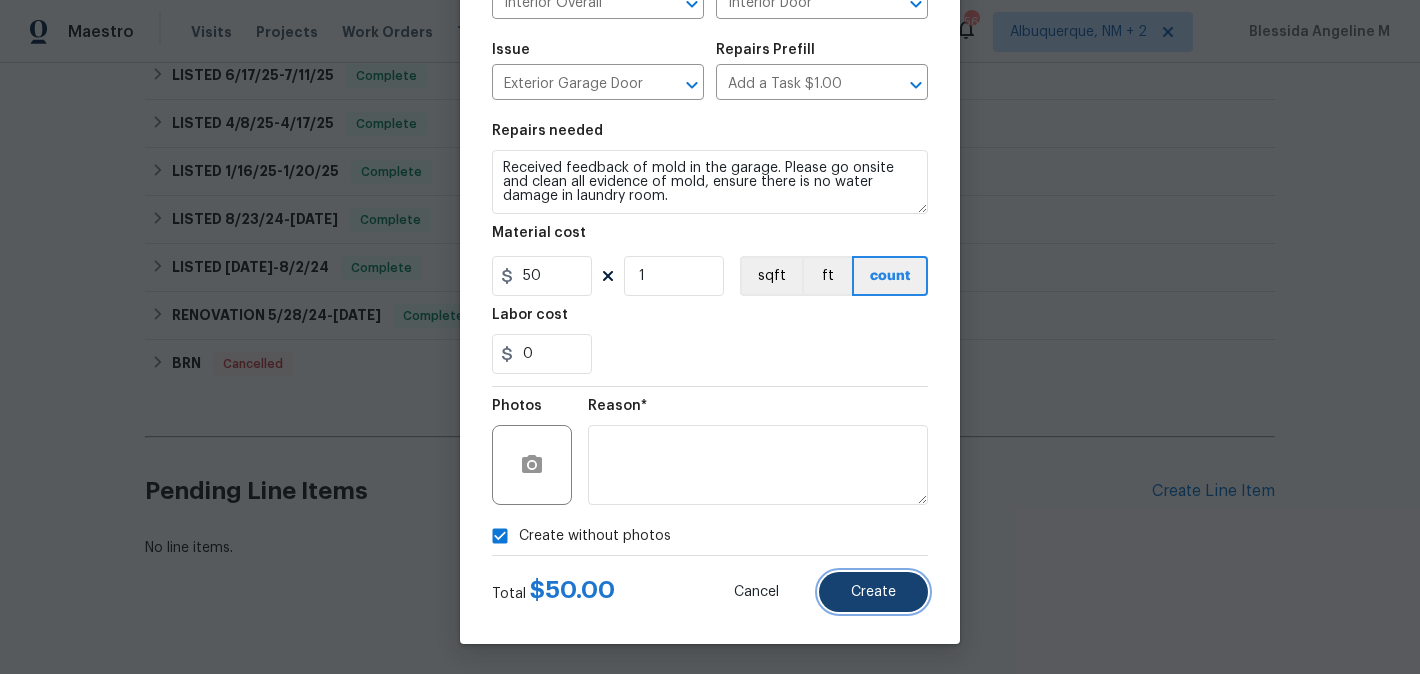 click on "Create" at bounding box center [873, 592] 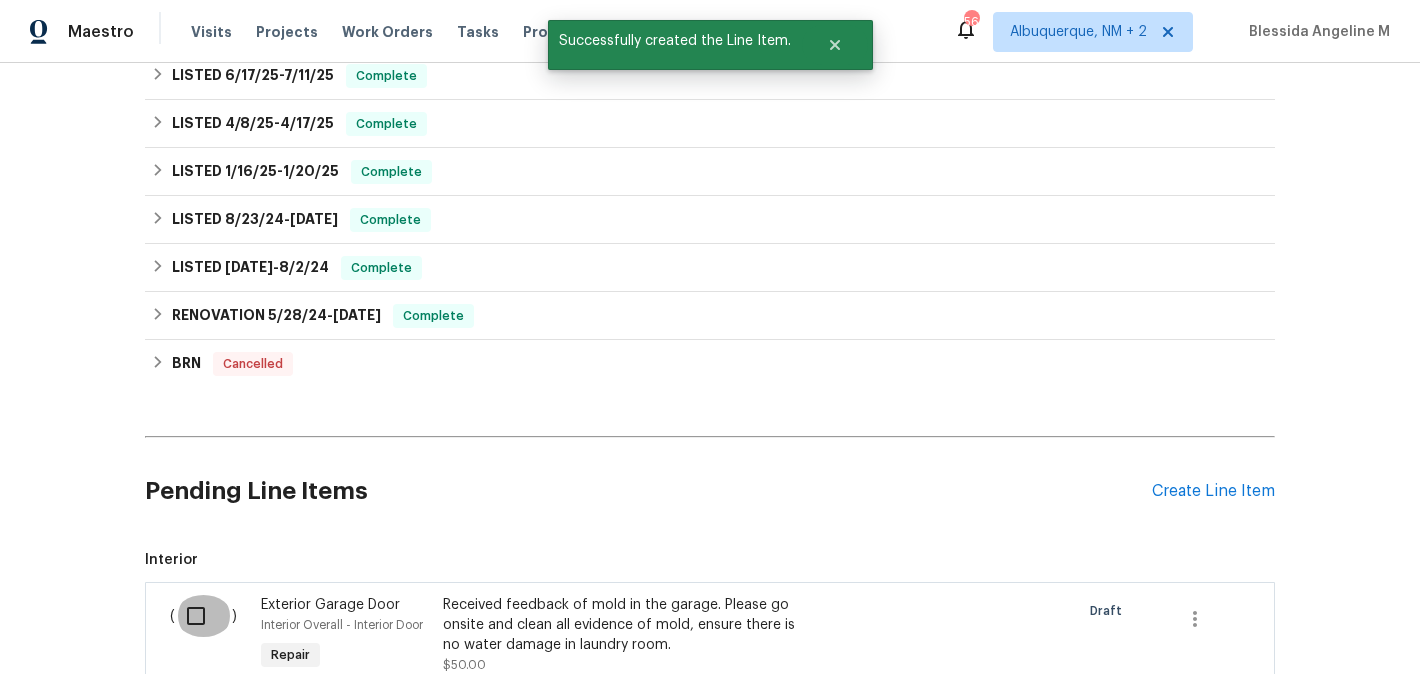 click at bounding box center (203, 616) 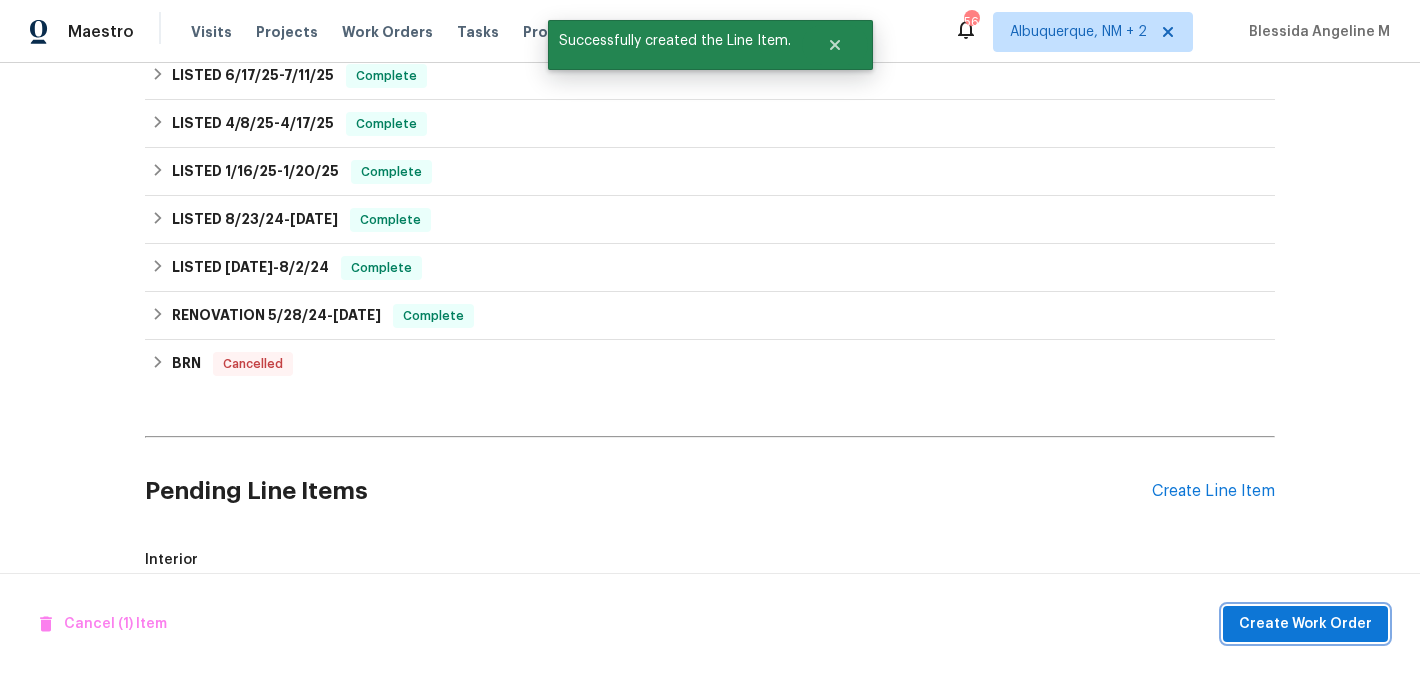 click on "Create Work Order" at bounding box center [1305, 624] 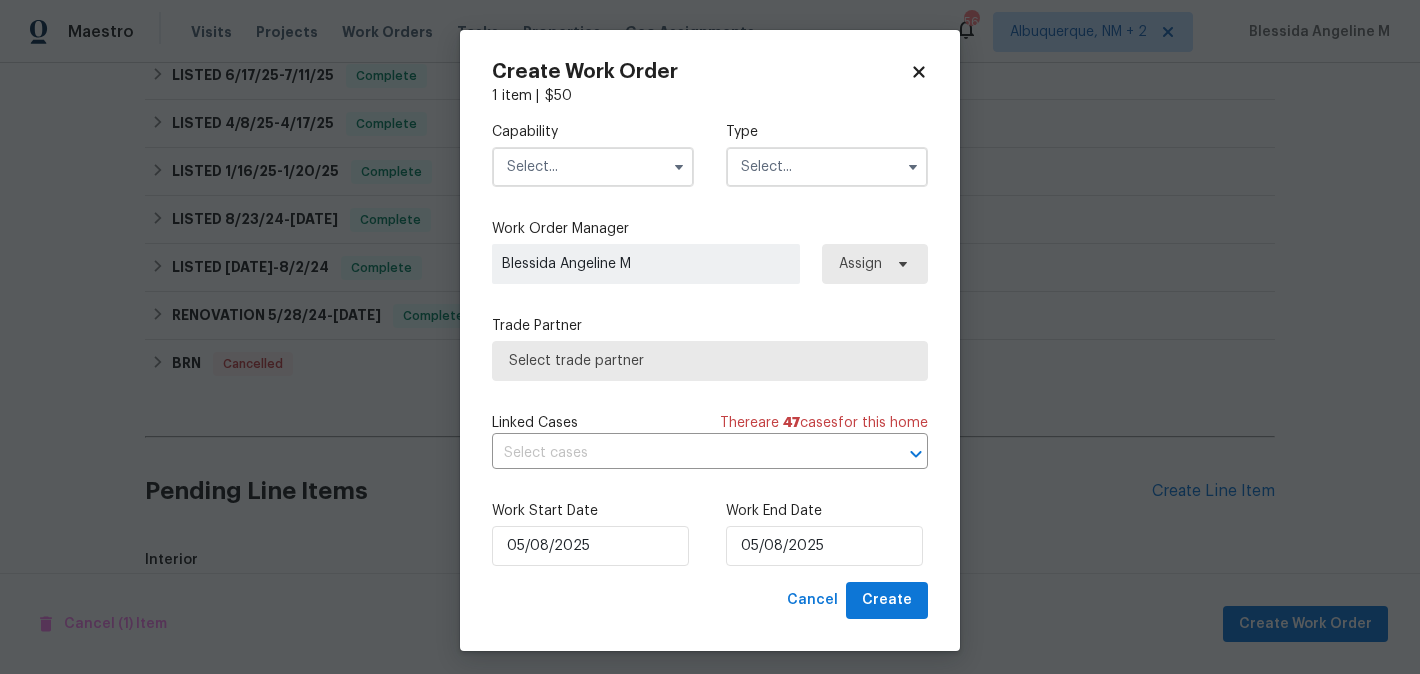 click on "Capability" at bounding box center (593, 154) 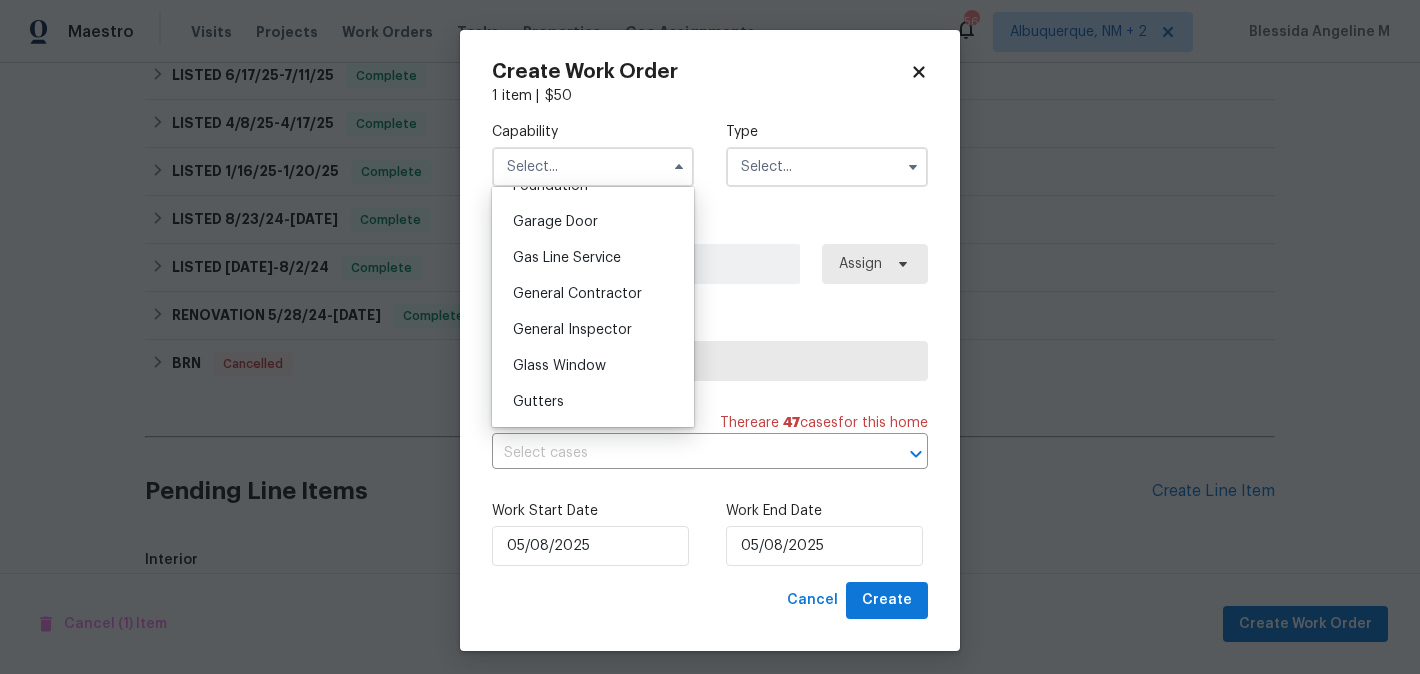 scroll, scrollTop: 892, scrollLeft: 0, axis: vertical 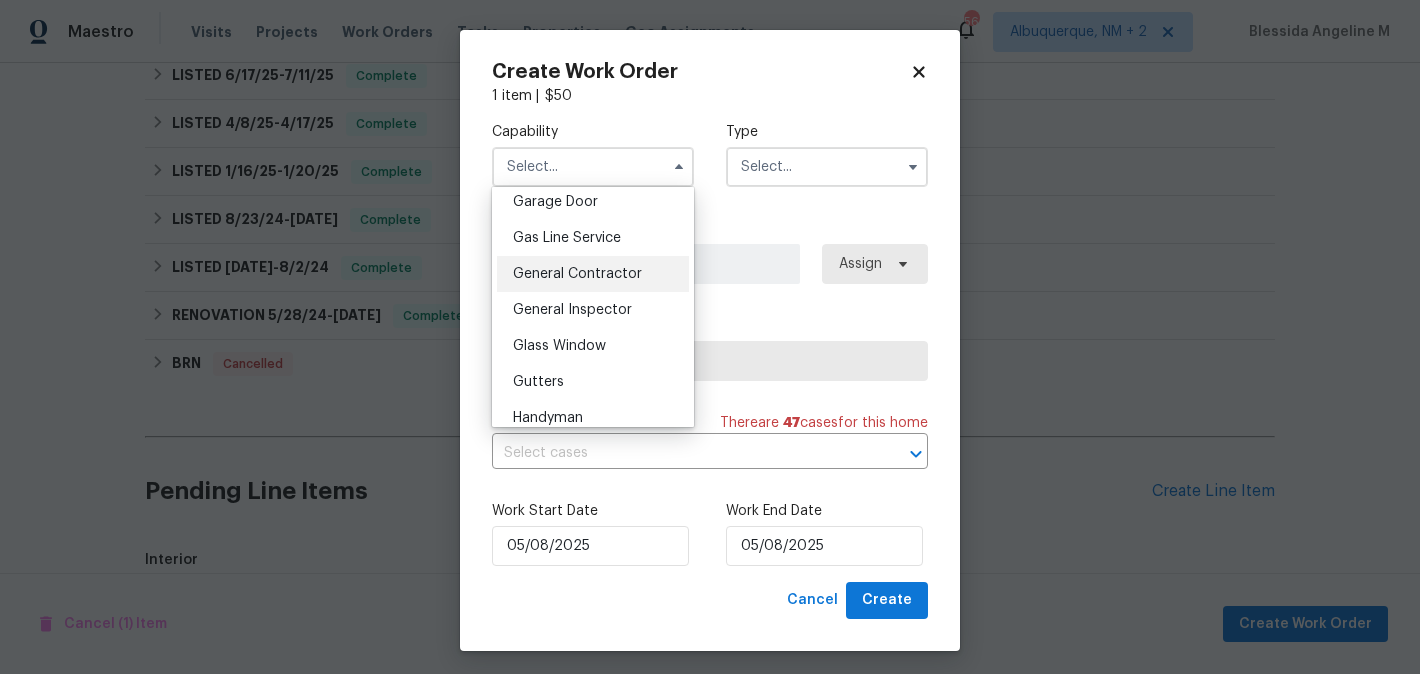 click on "General Contractor" at bounding box center (577, 274) 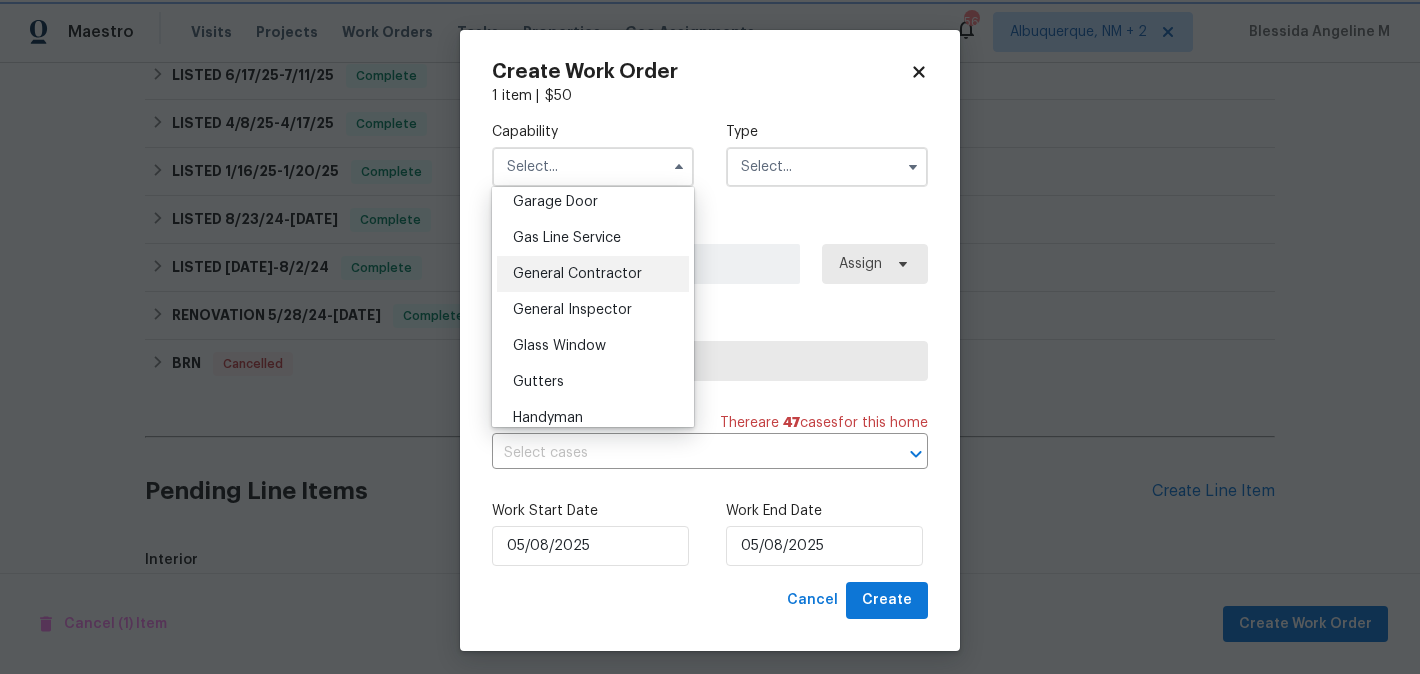 type on "General Contractor" 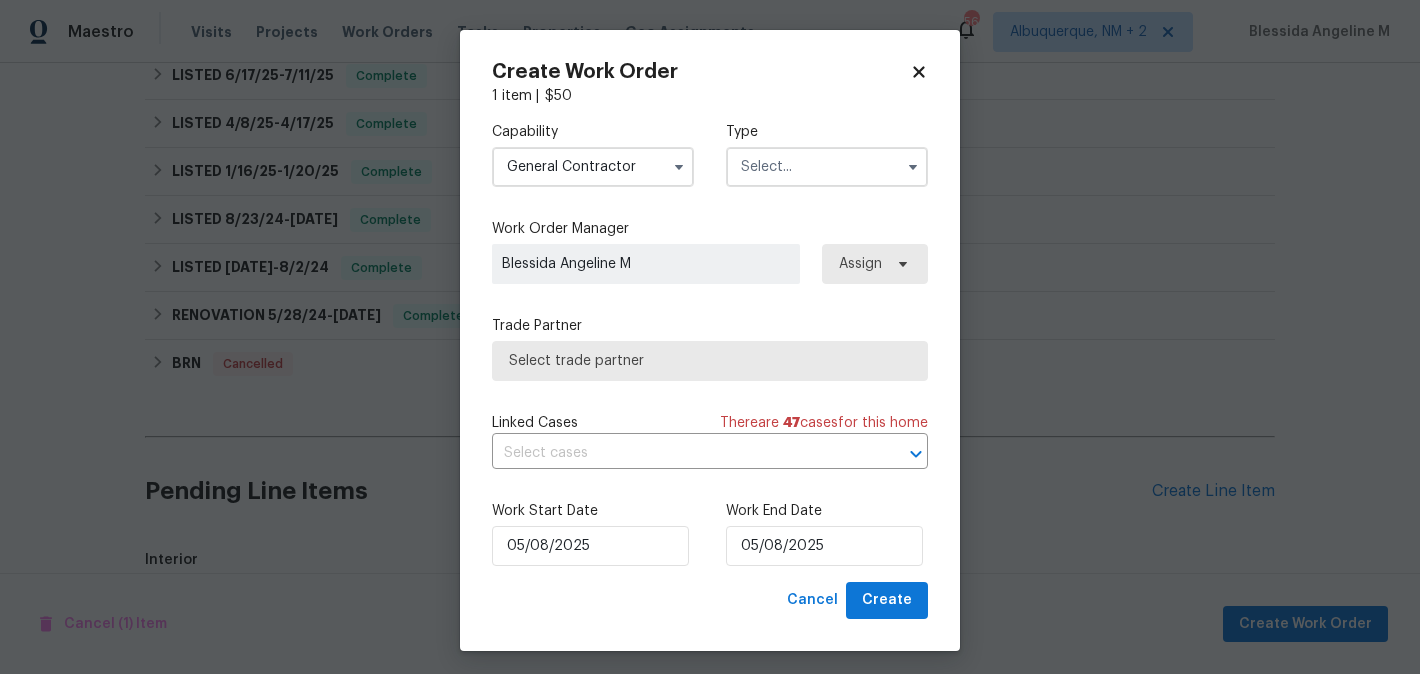 click at bounding box center (827, 167) 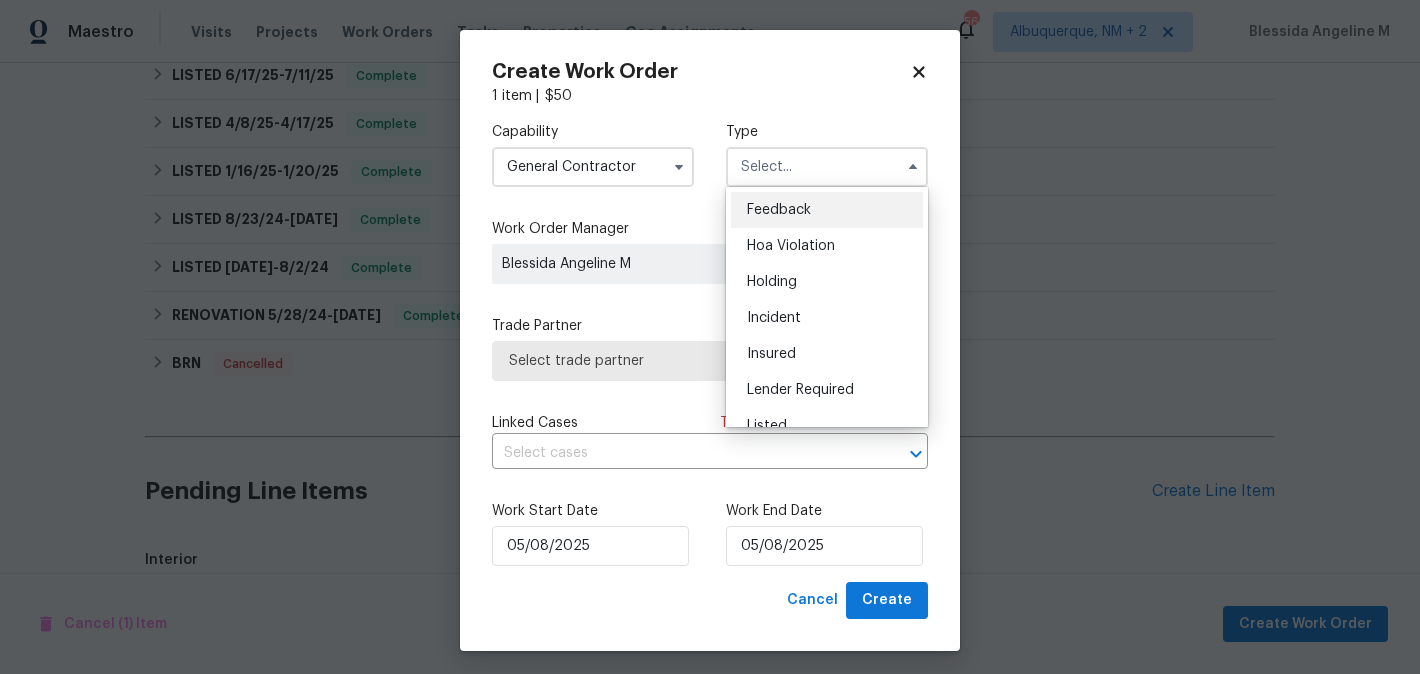 click on "Feedback" at bounding box center [827, 210] 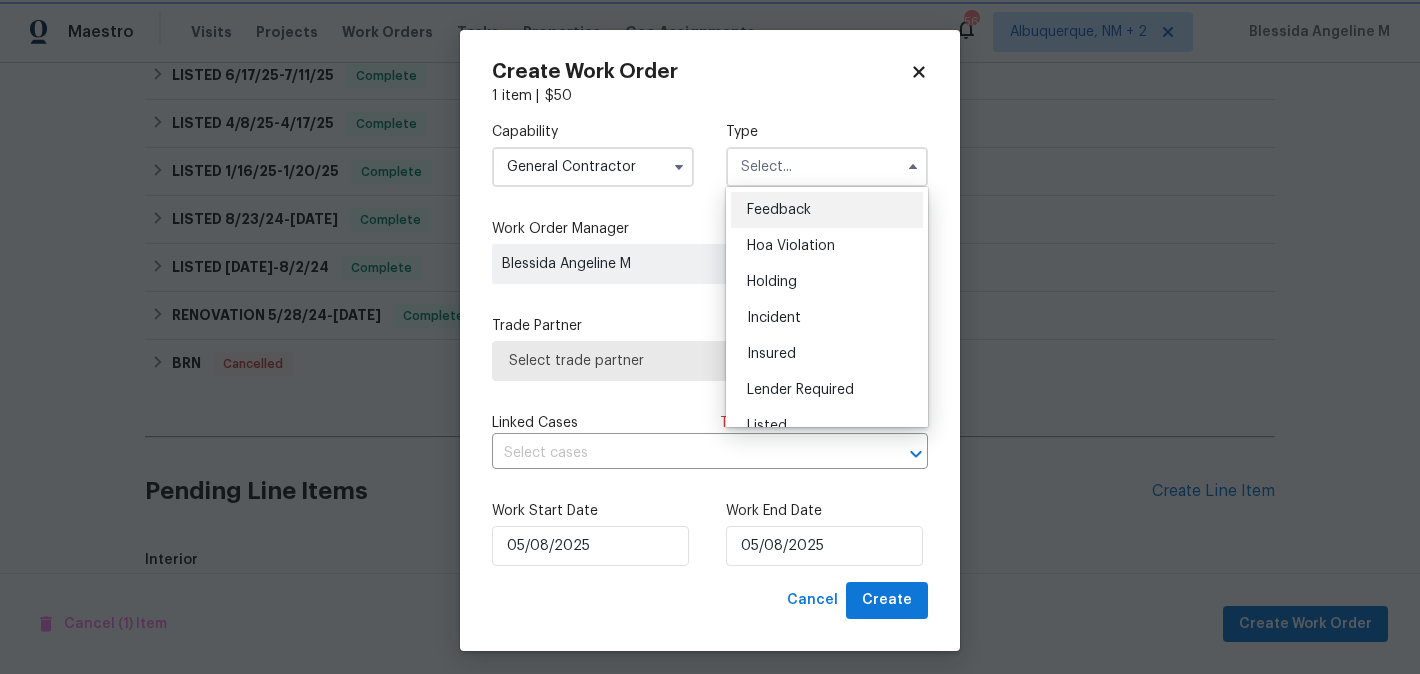 type on "Feedback" 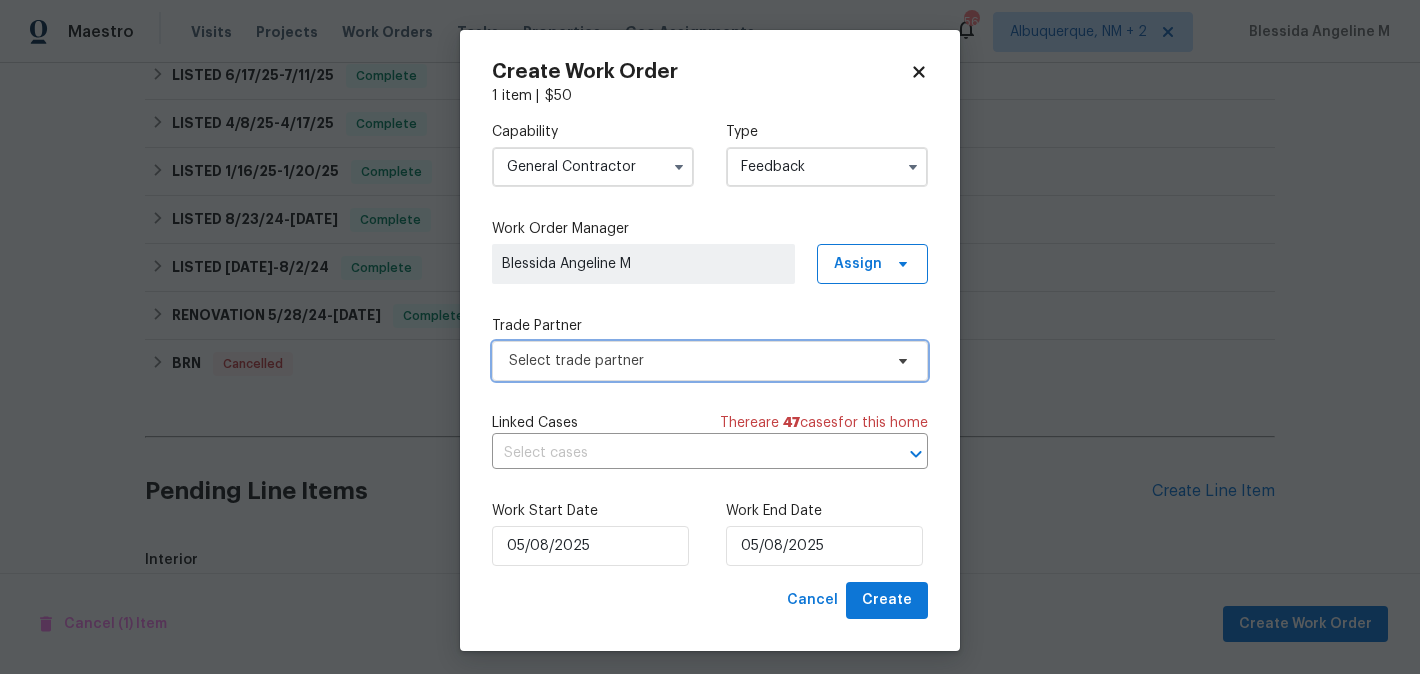 click on "Select trade partner" at bounding box center [710, 361] 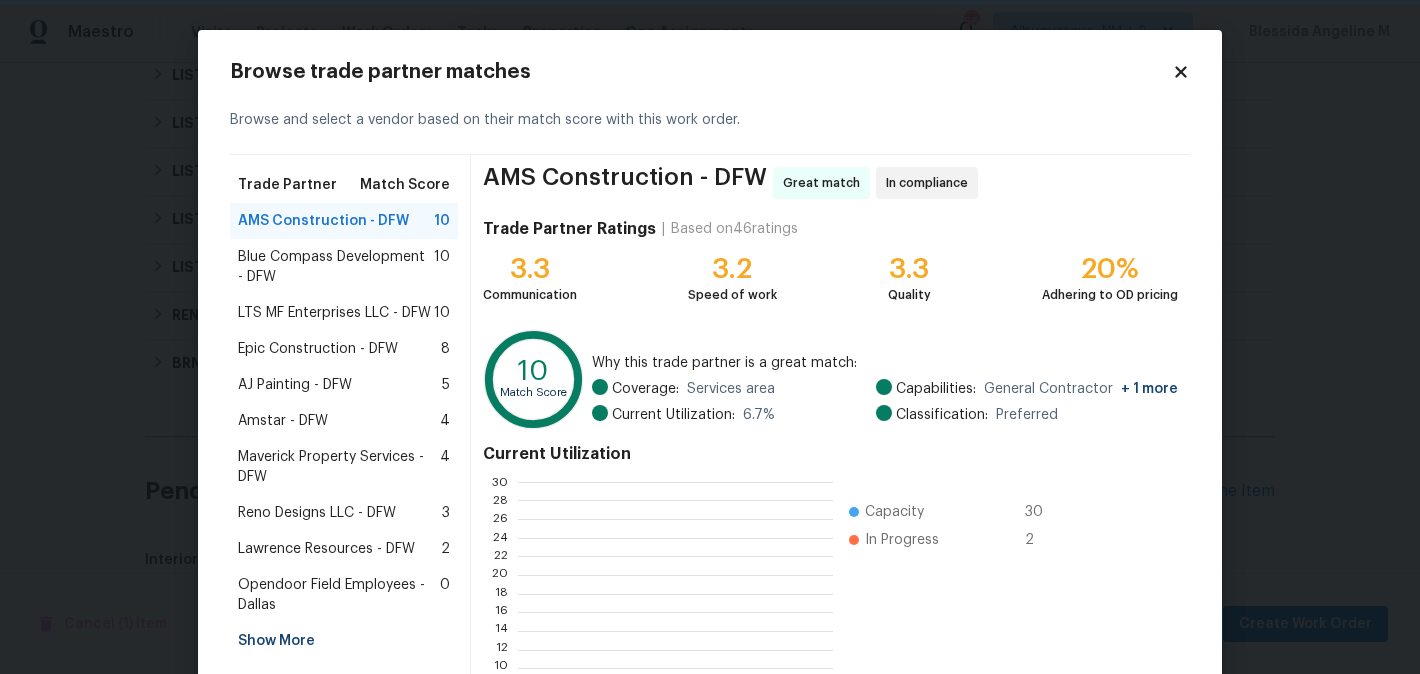 scroll, scrollTop: 280, scrollLeft: 314, axis: both 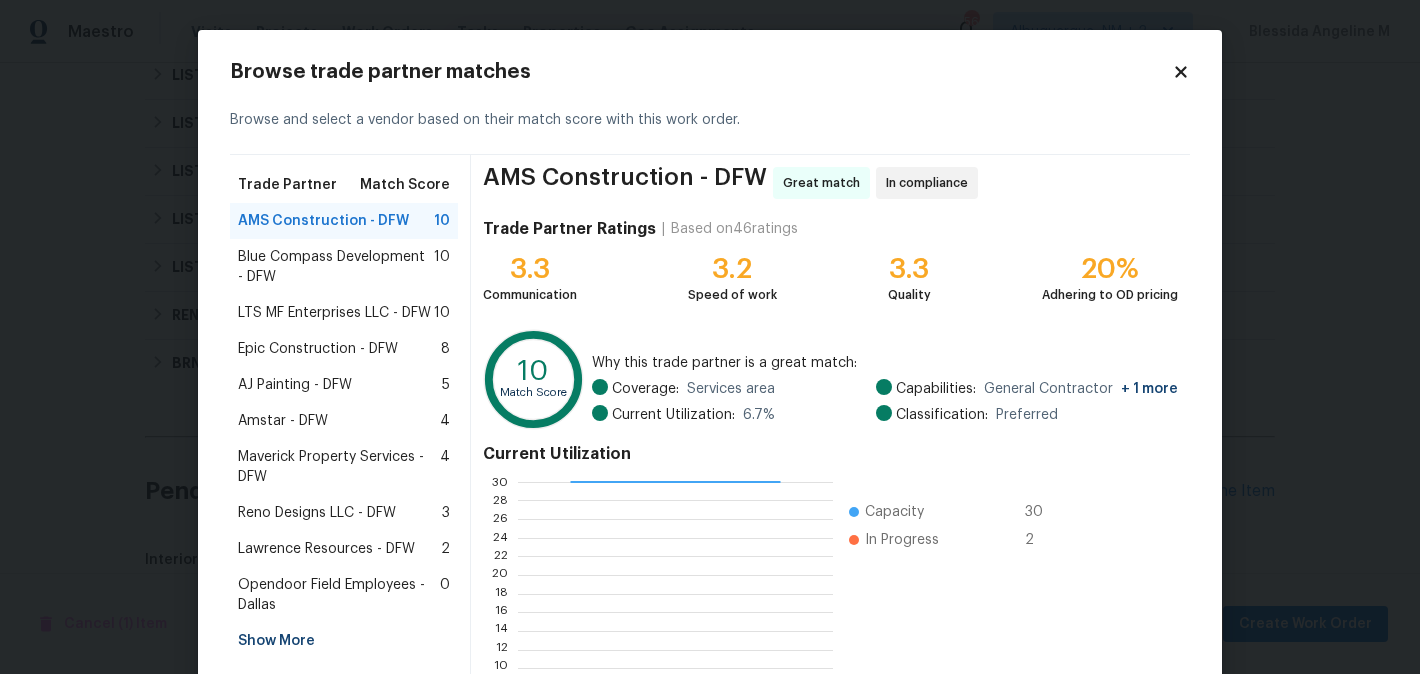 click on "LTS MF Enterprises LLC - DFW" at bounding box center [334, 313] 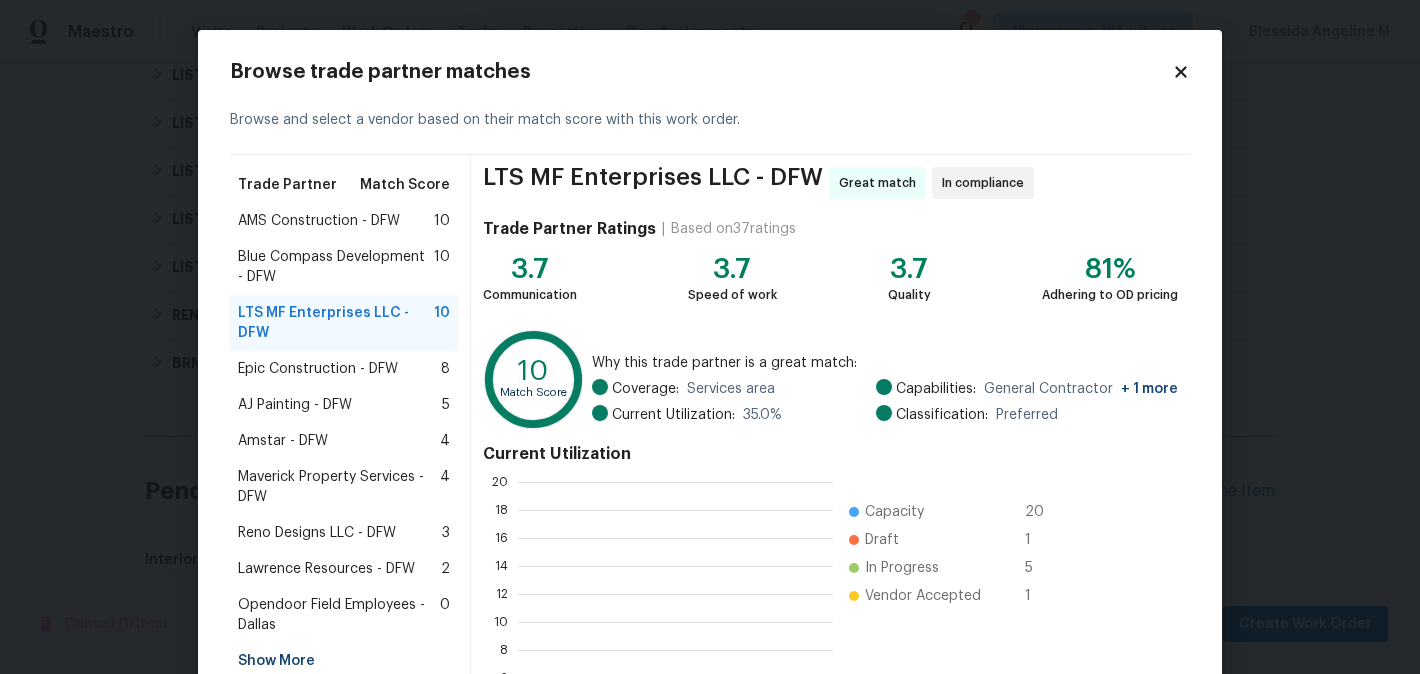 scroll, scrollTop: 208, scrollLeft: 0, axis: vertical 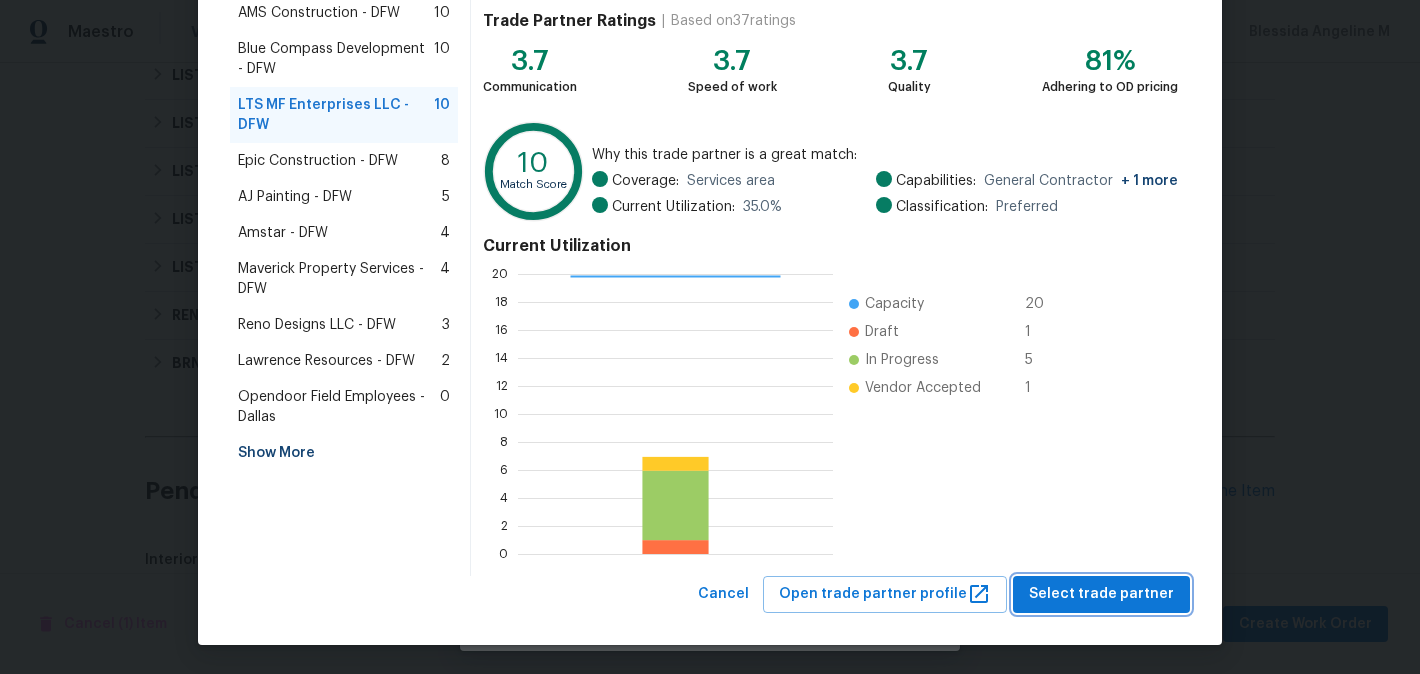 click on "Select trade partner" at bounding box center (1101, 594) 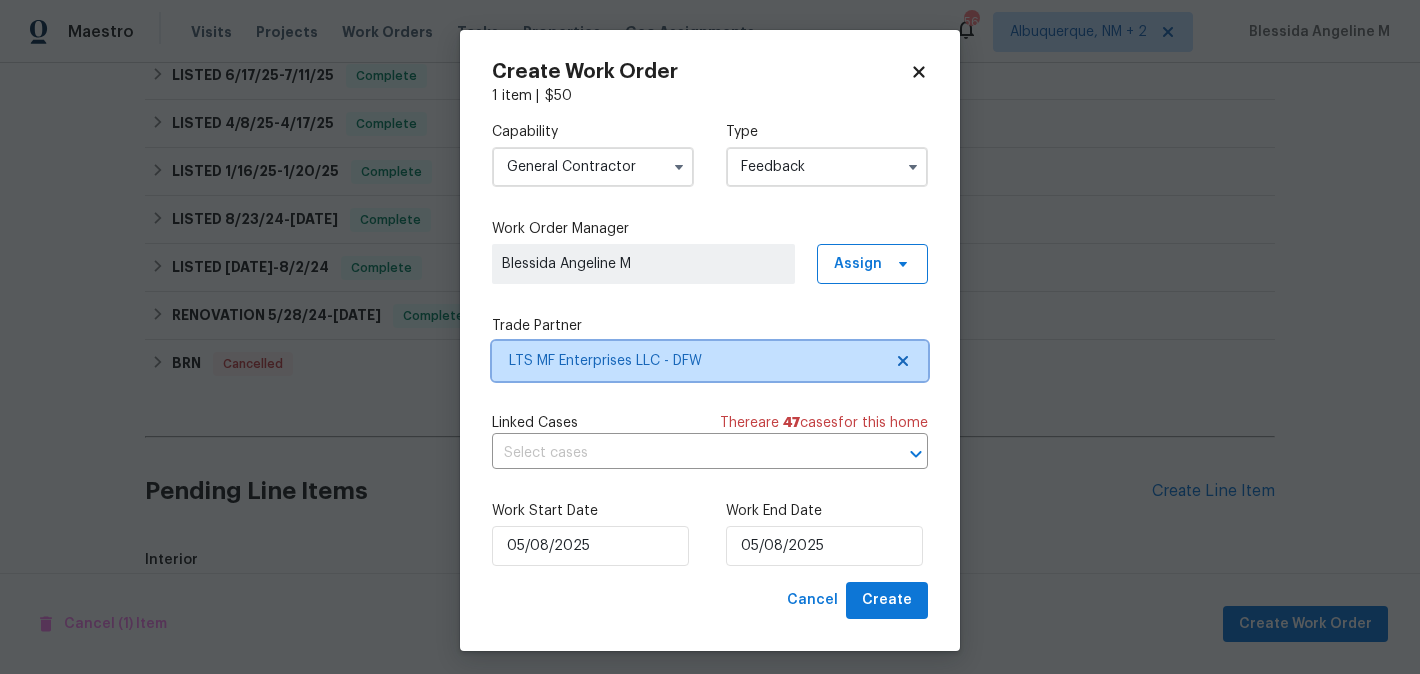 scroll, scrollTop: 0, scrollLeft: 0, axis: both 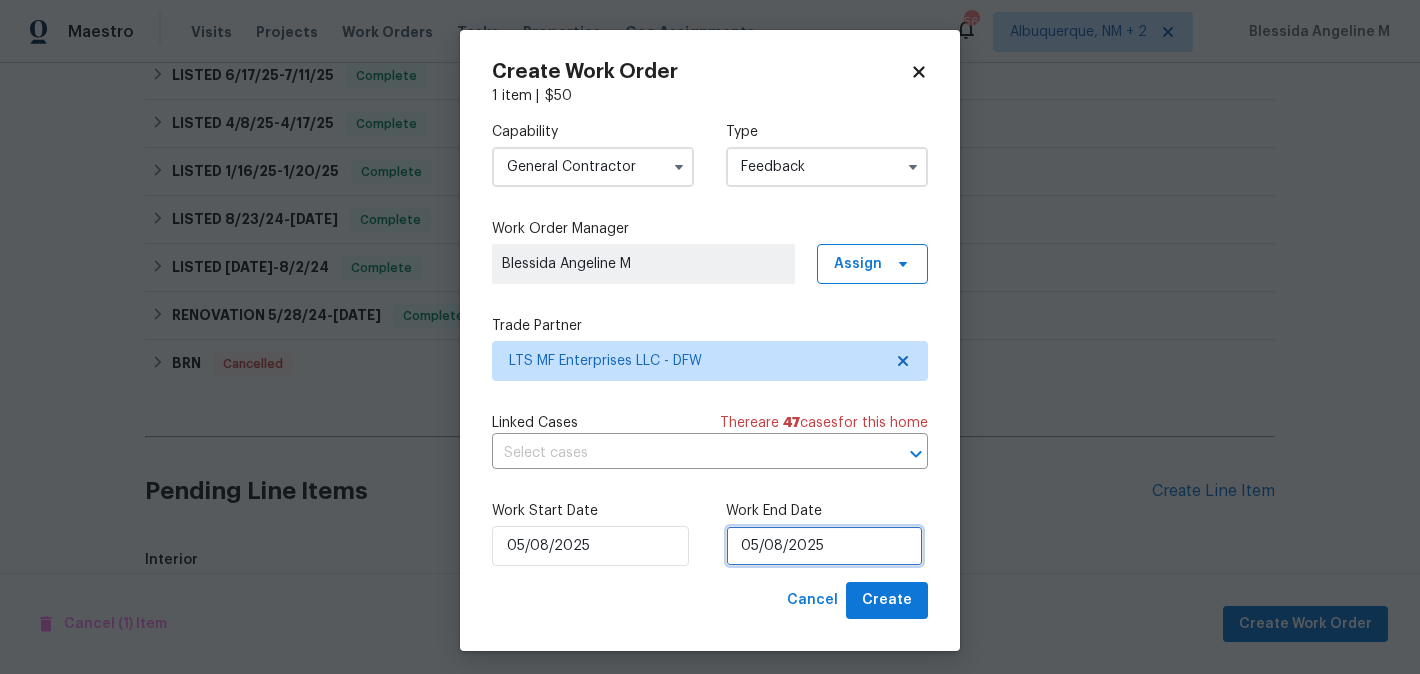 click on "05/08/2025" at bounding box center [824, 546] 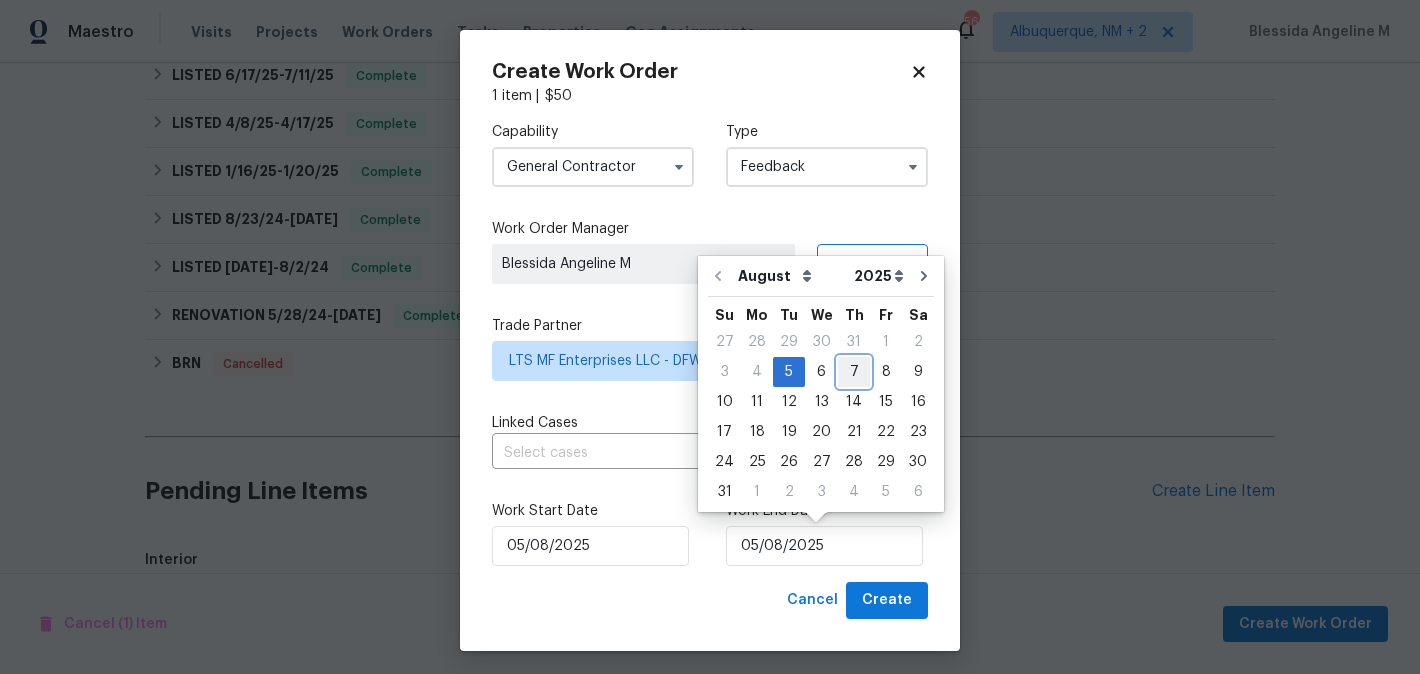 click on "7" at bounding box center [854, 372] 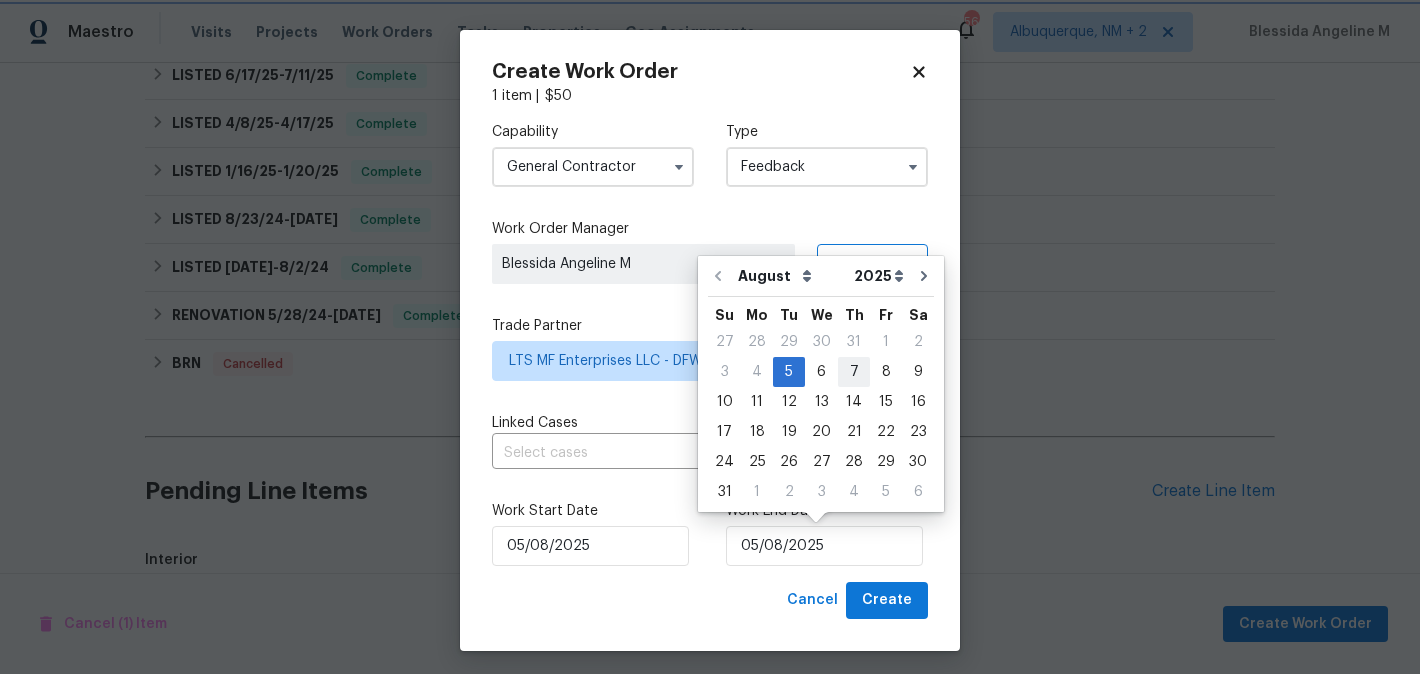 type on "07/08/2025" 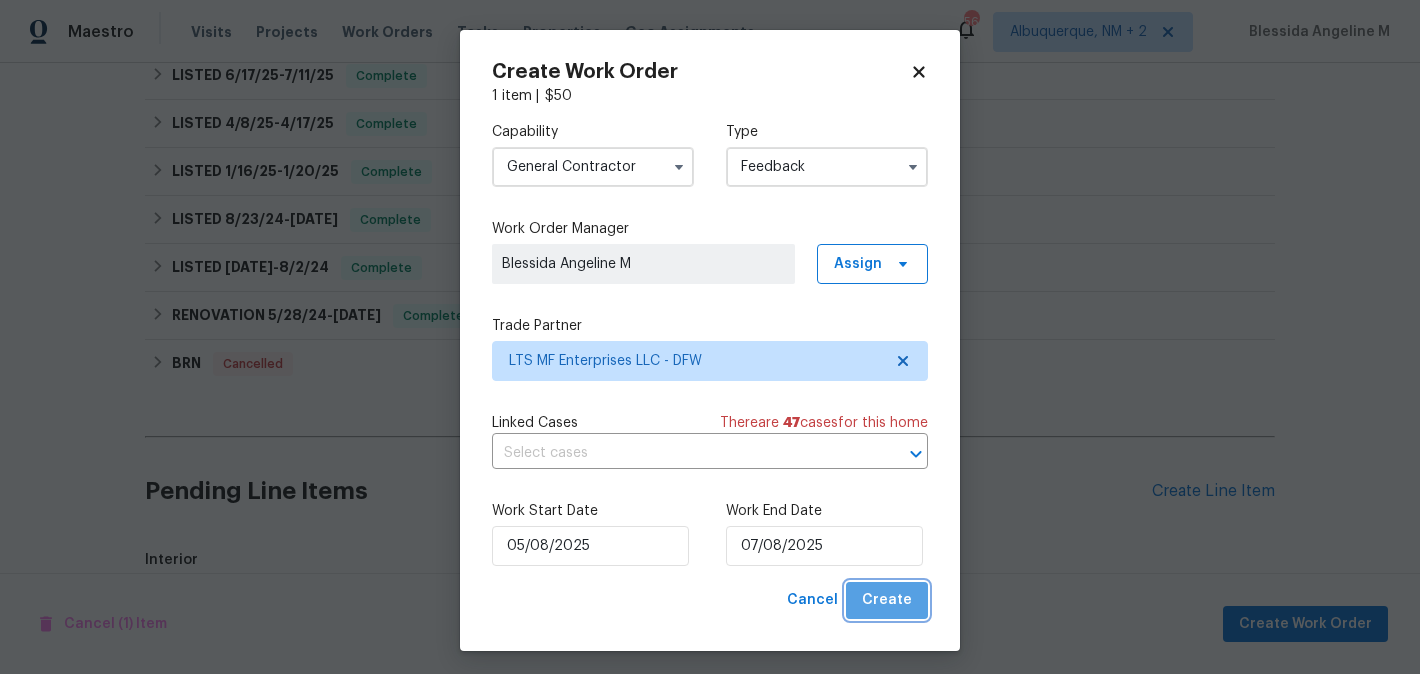 click on "Create" at bounding box center (887, 600) 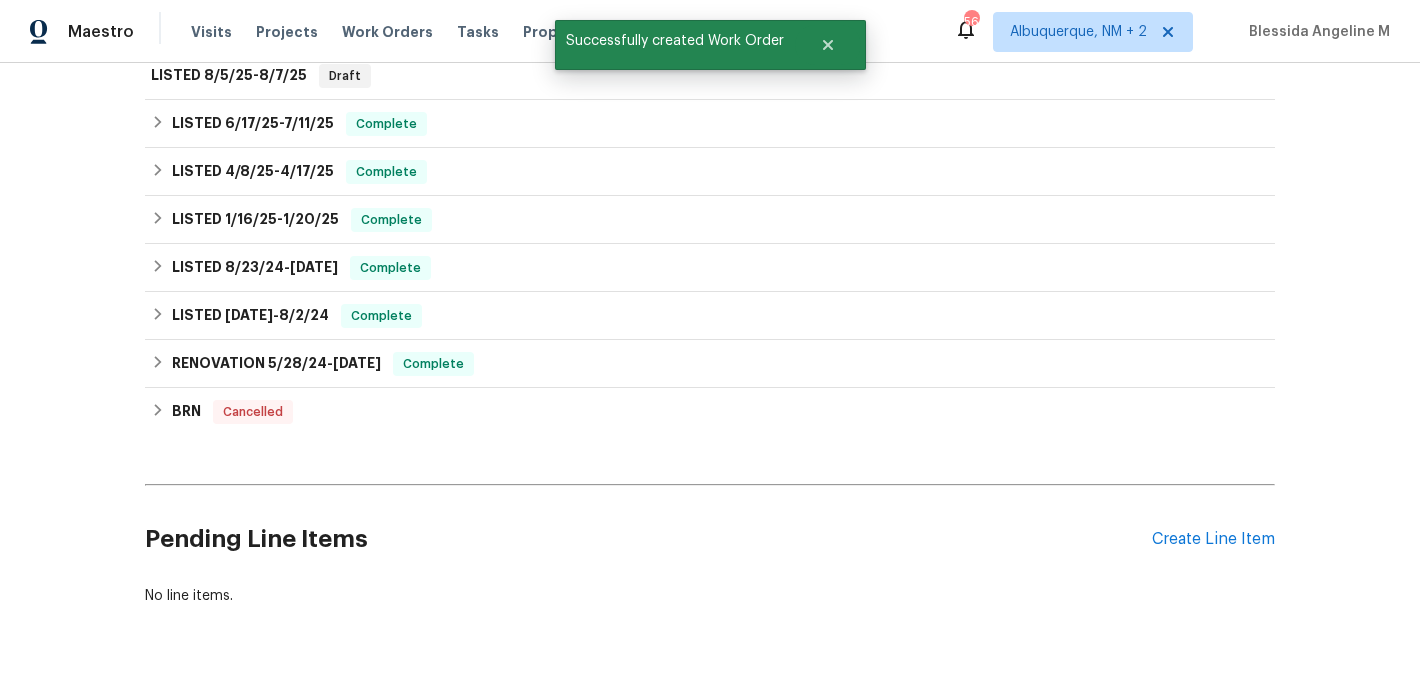 scroll, scrollTop: 0, scrollLeft: 0, axis: both 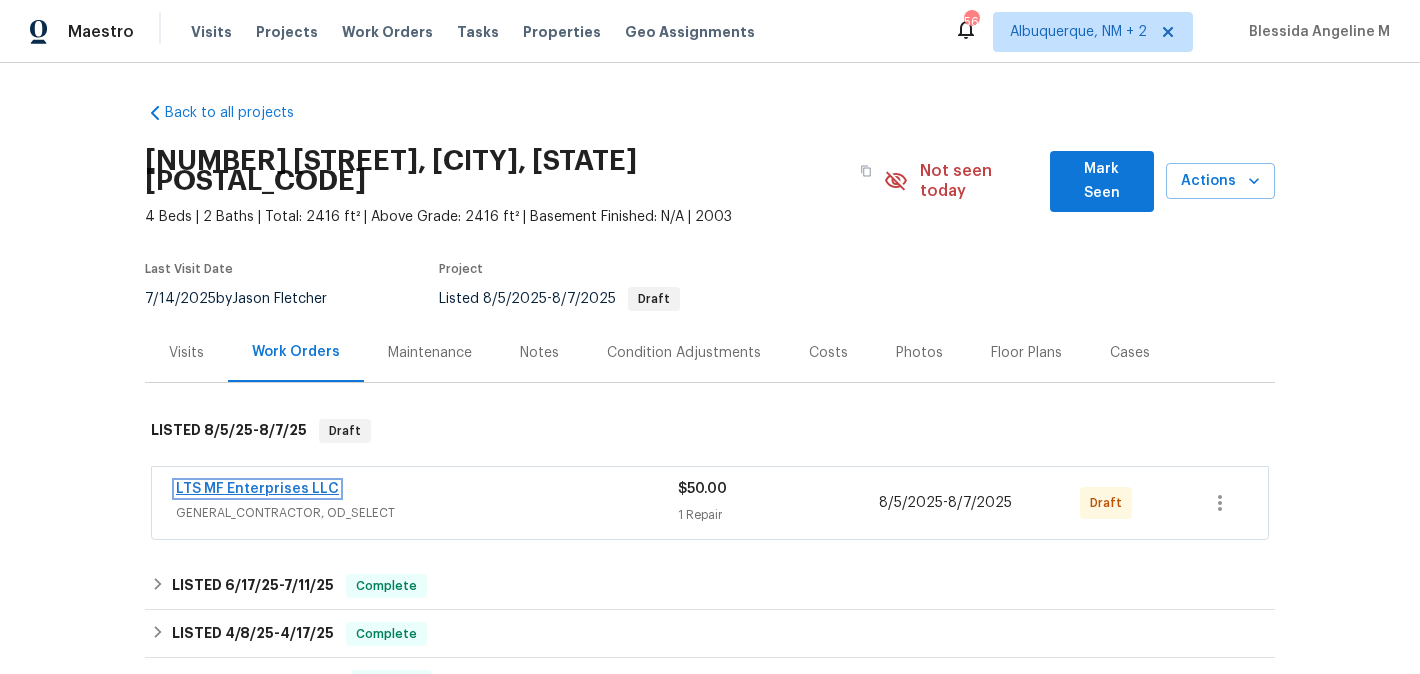 click on "LTS MF Enterprises LLC" at bounding box center (257, 489) 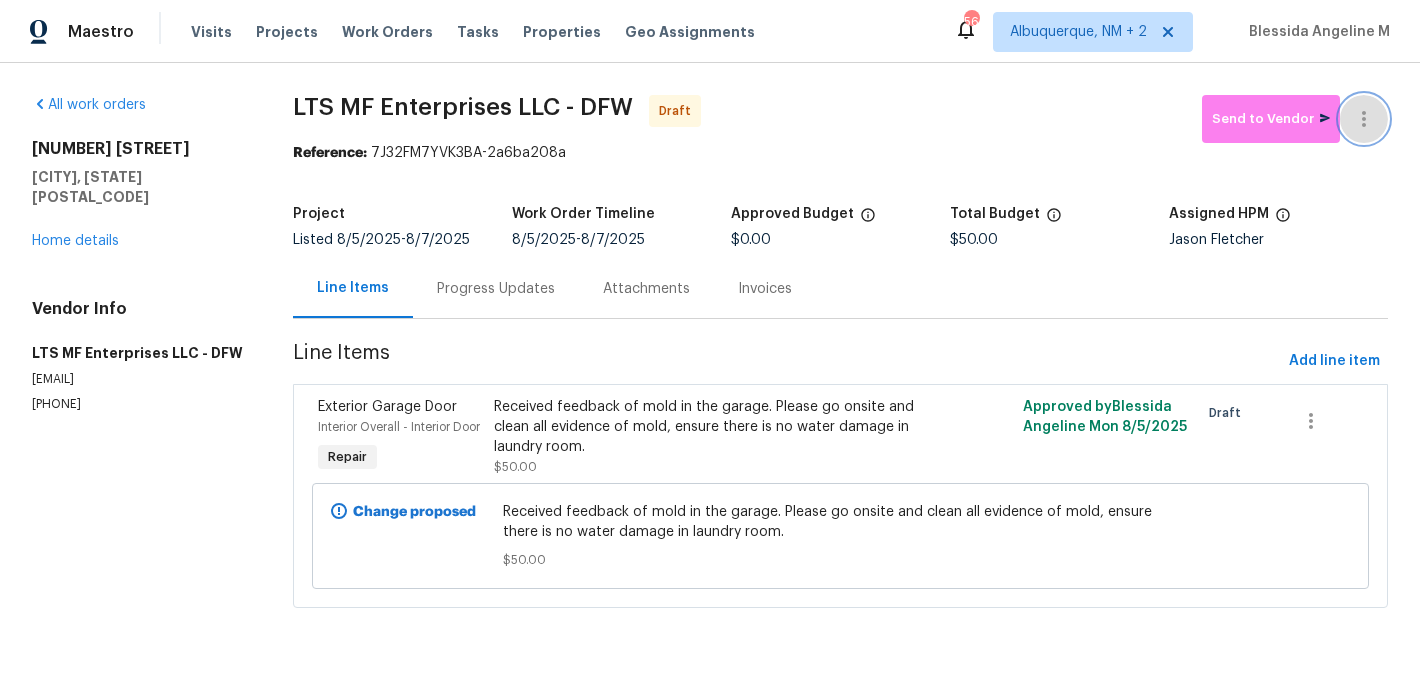 click 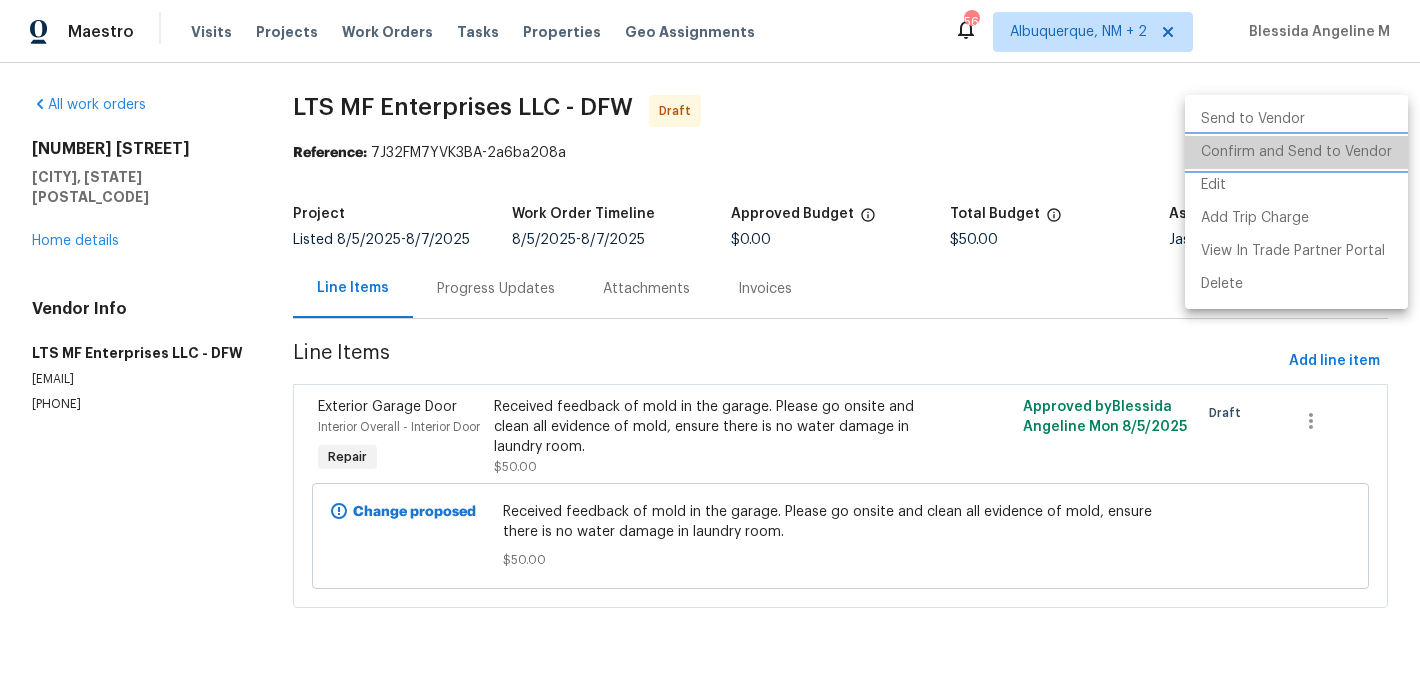 click on "Confirm and Send to Vendor" at bounding box center [1296, 152] 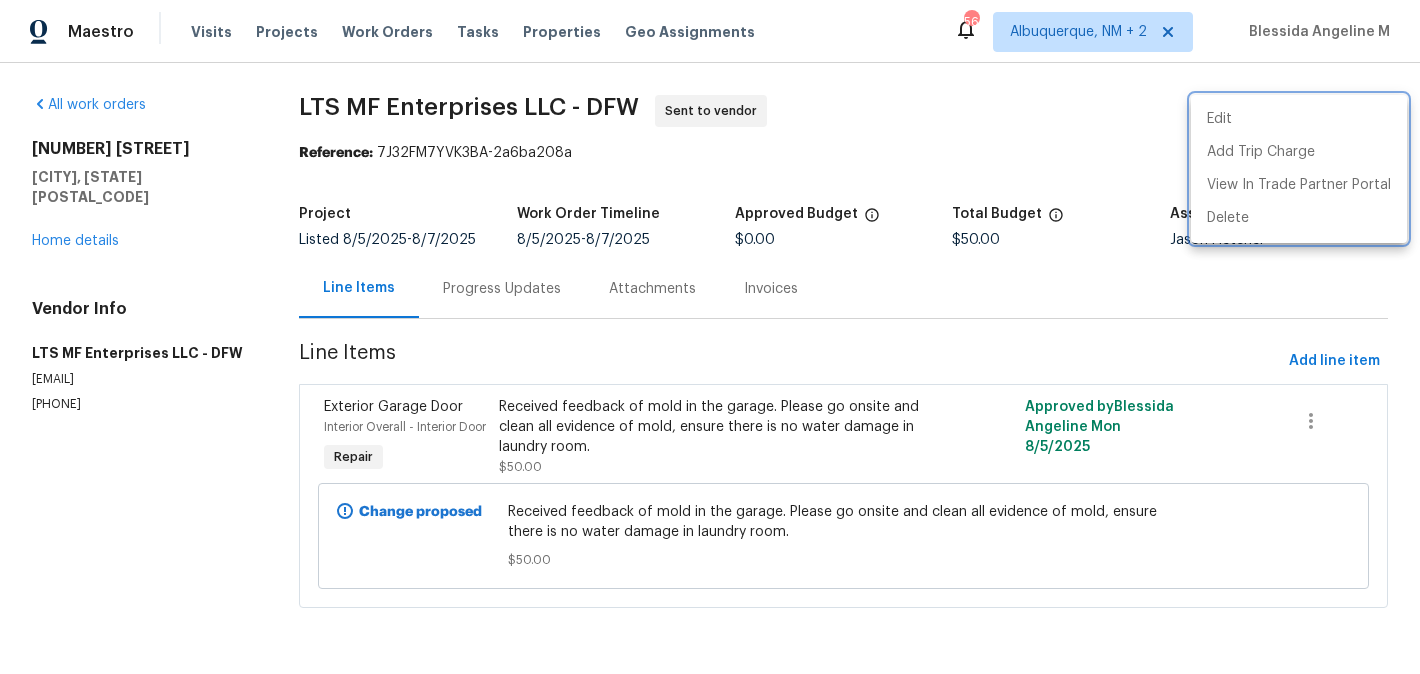click at bounding box center (710, 337) 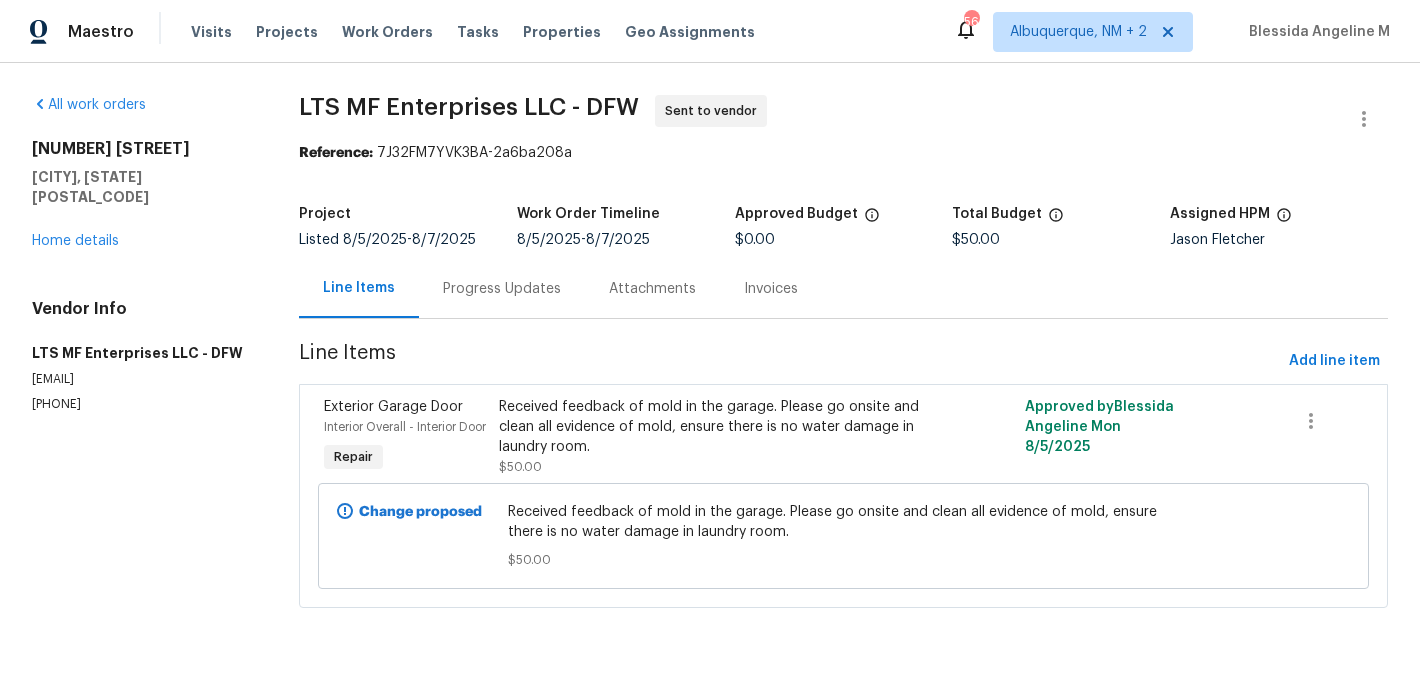 click on "Progress Updates" at bounding box center (502, 288) 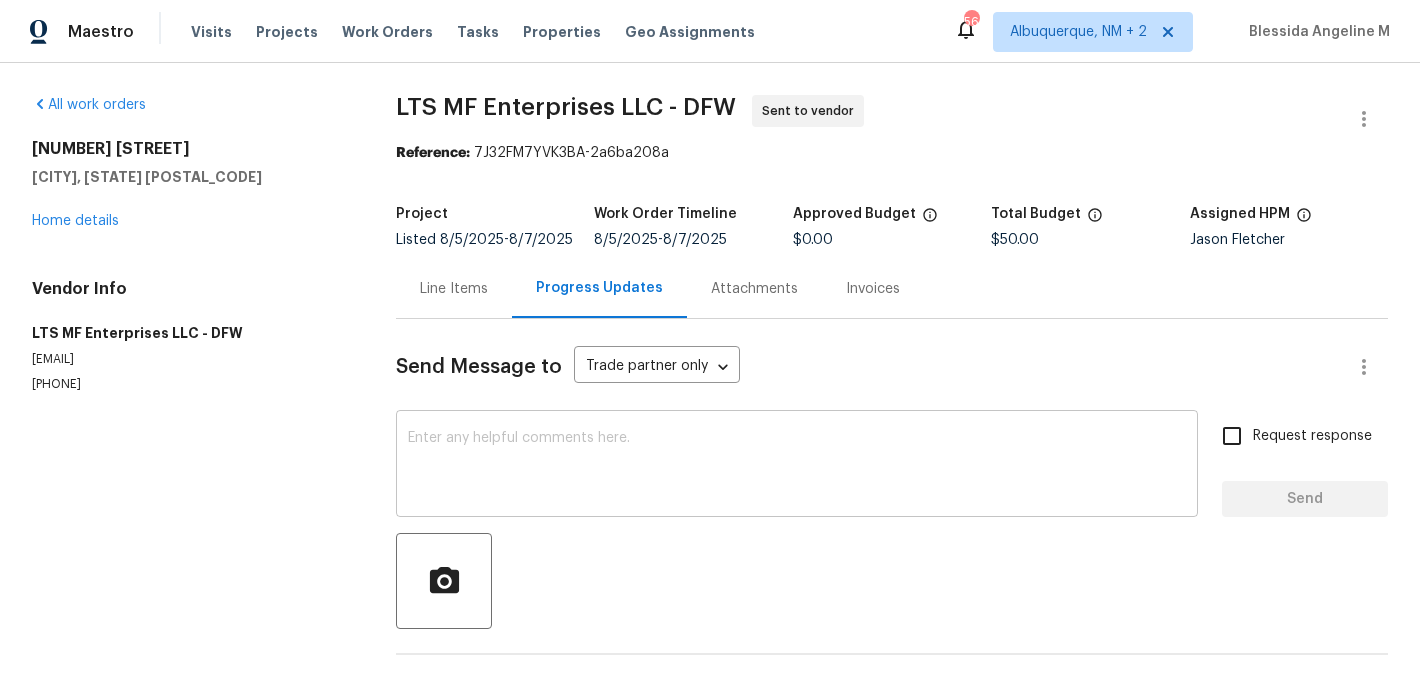 click on "x ​" at bounding box center [797, 466] 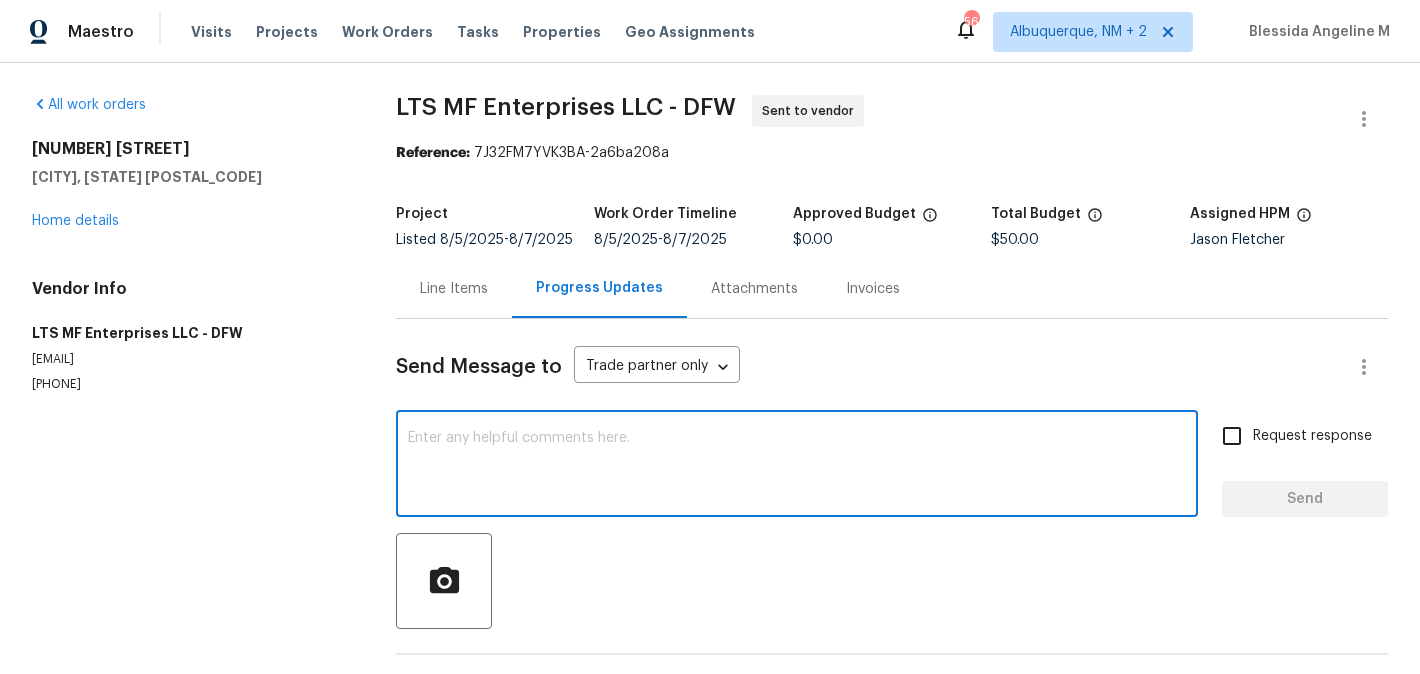 paste on "Hi, this is Blessida with Opendoor. I’m confirming you received the WO for the property at (Address). Please review and accept the WO within 24 hours and provide a schedule date. Please disregard the contact information for the HPM included in the WO. Our Centralised LWO Team is responsible for Listed WOs. The team can be reached through the portal or by phone at (480) 478-0155." 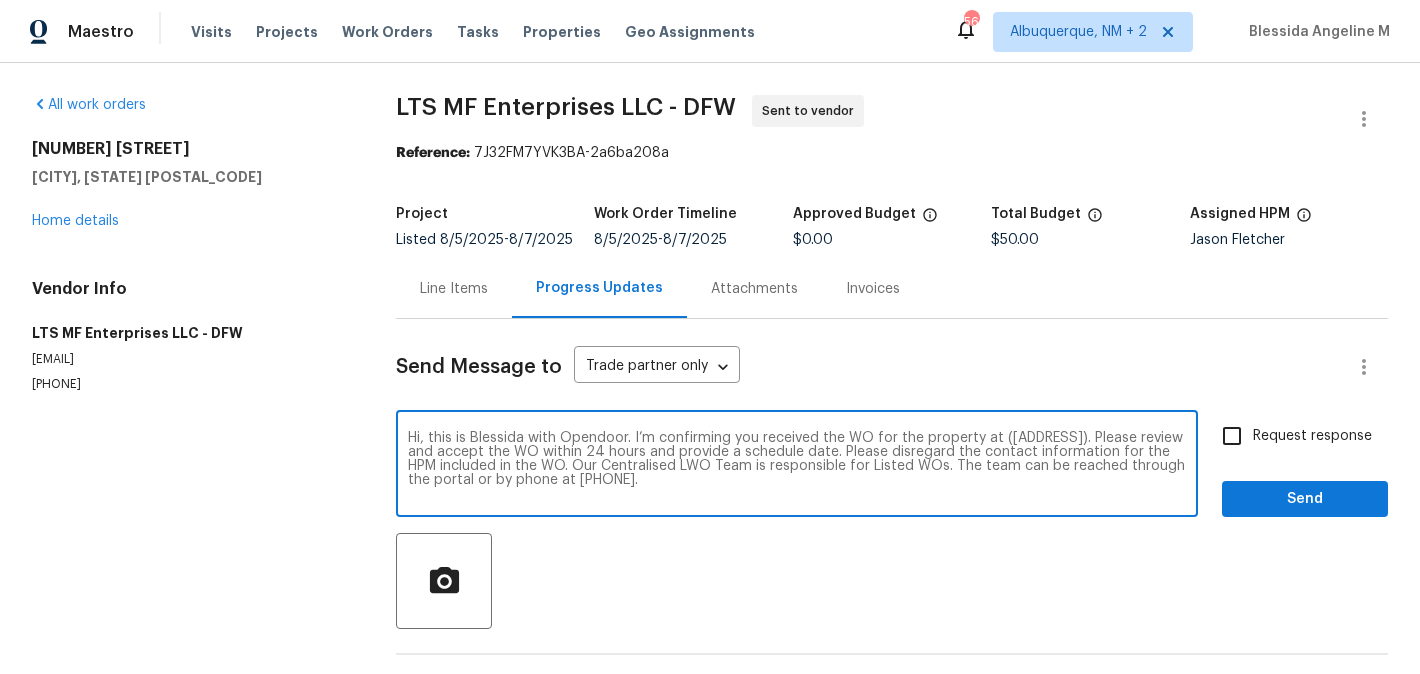 click on "Hi, this is Blessida with Opendoor. I’m confirming you received the WO for the property at (Address). Please review and accept the WO within 24 hours and provide a schedule date. Please disregard the contact information for the HPM included in the WO. Our Centralised LWO Team is responsible for Listed WOs. The team can be reached through the portal or by phone at (480) 478-0155." at bounding box center (797, 466) 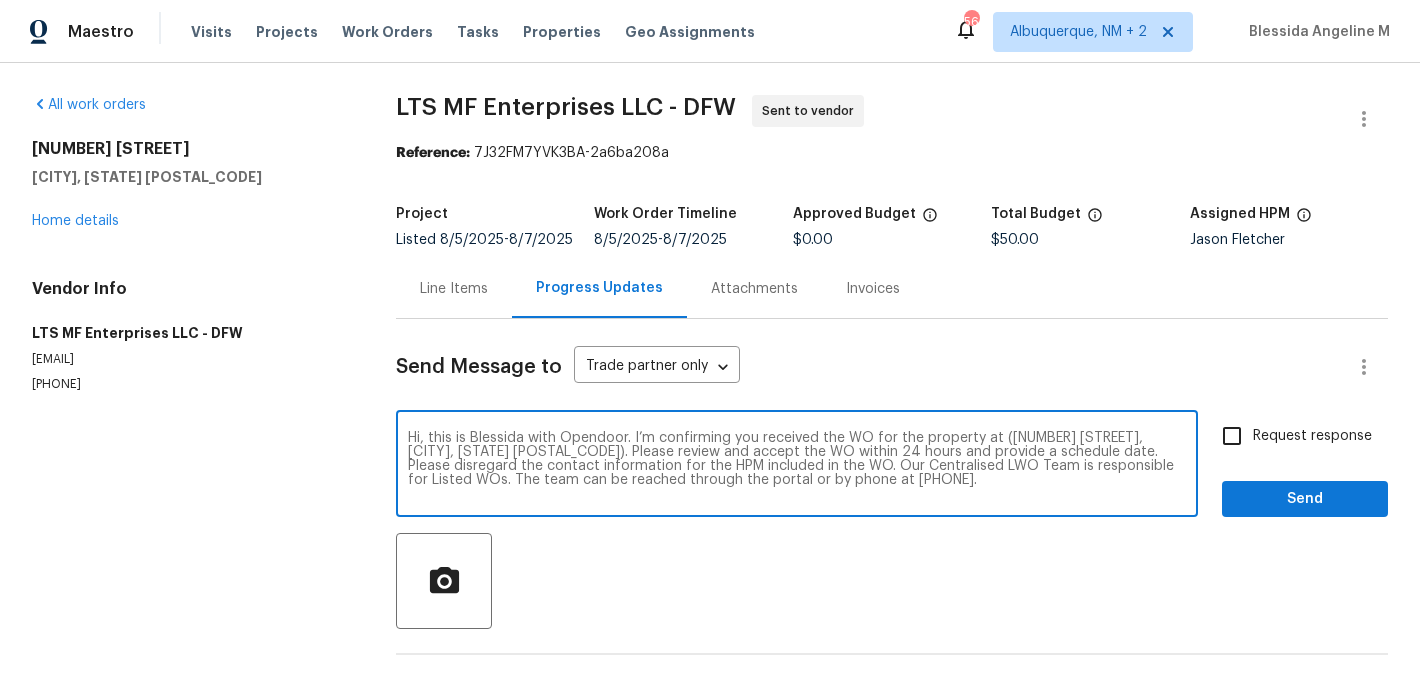 type on "Hi, this is Blessida with Opendoor. I’m confirming you received the WO for the property at (570 Olive Branch Rd, Brock, TX 76087). Please review and accept the WO within 24 hours and provide a schedule date. Please disregard the contact information for the HPM included in the WO. Our Centralised LWO Team is responsible for Listed WOs. The team can be reached through the portal or by phone at (480) 478-0155." 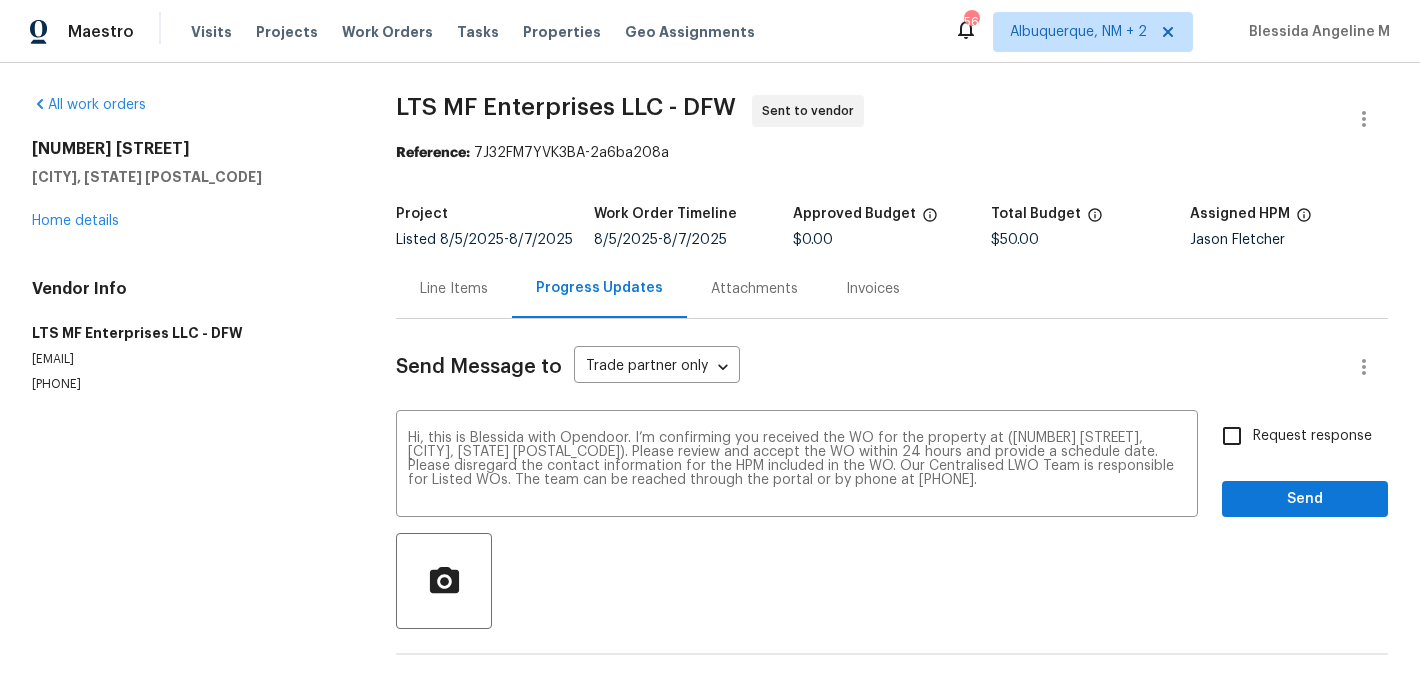 click on "Request response" at bounding box center (1312, 436) 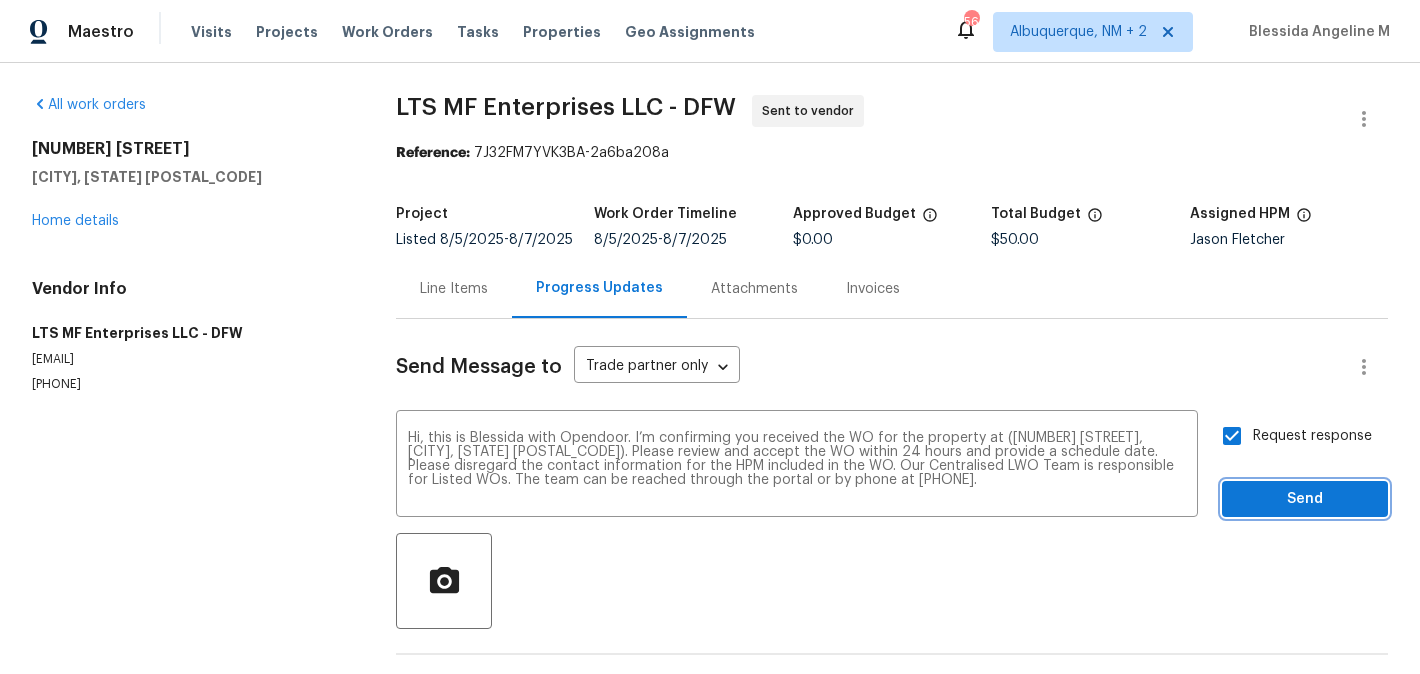 click on "Send" at bounding box center [1305, 499] 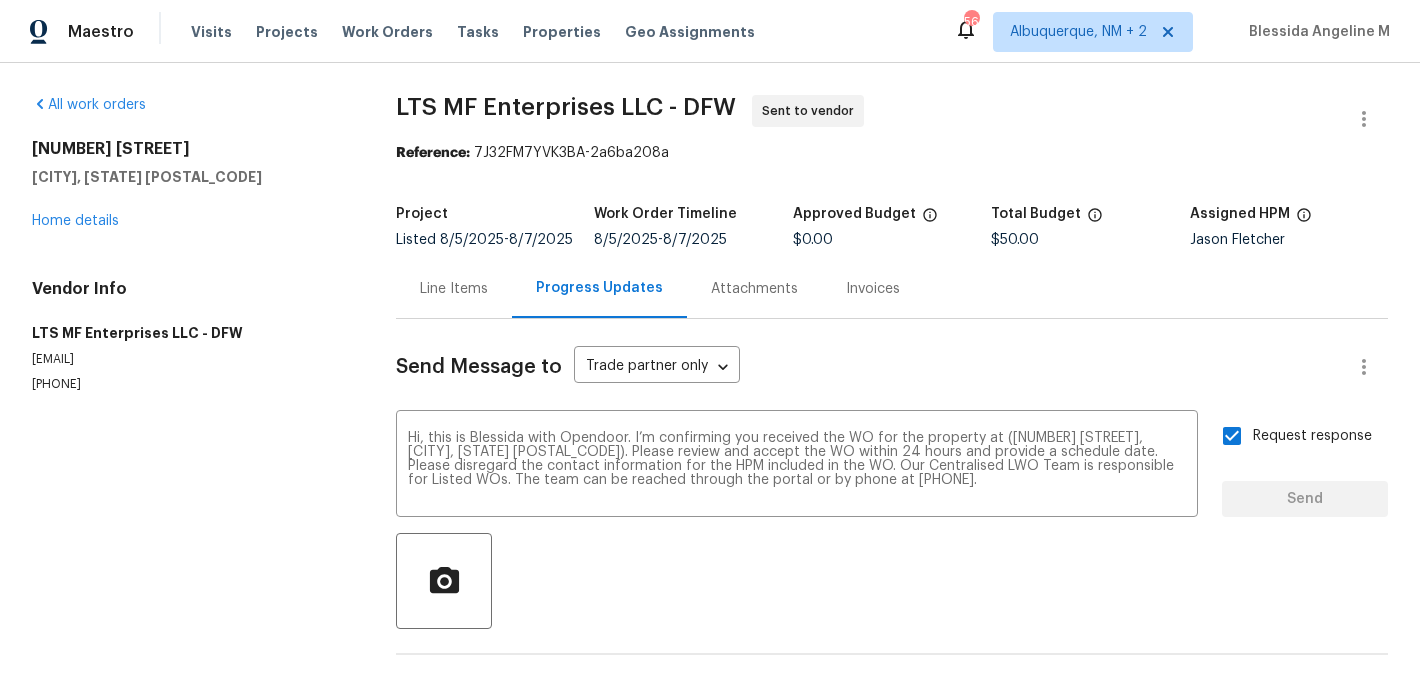 type 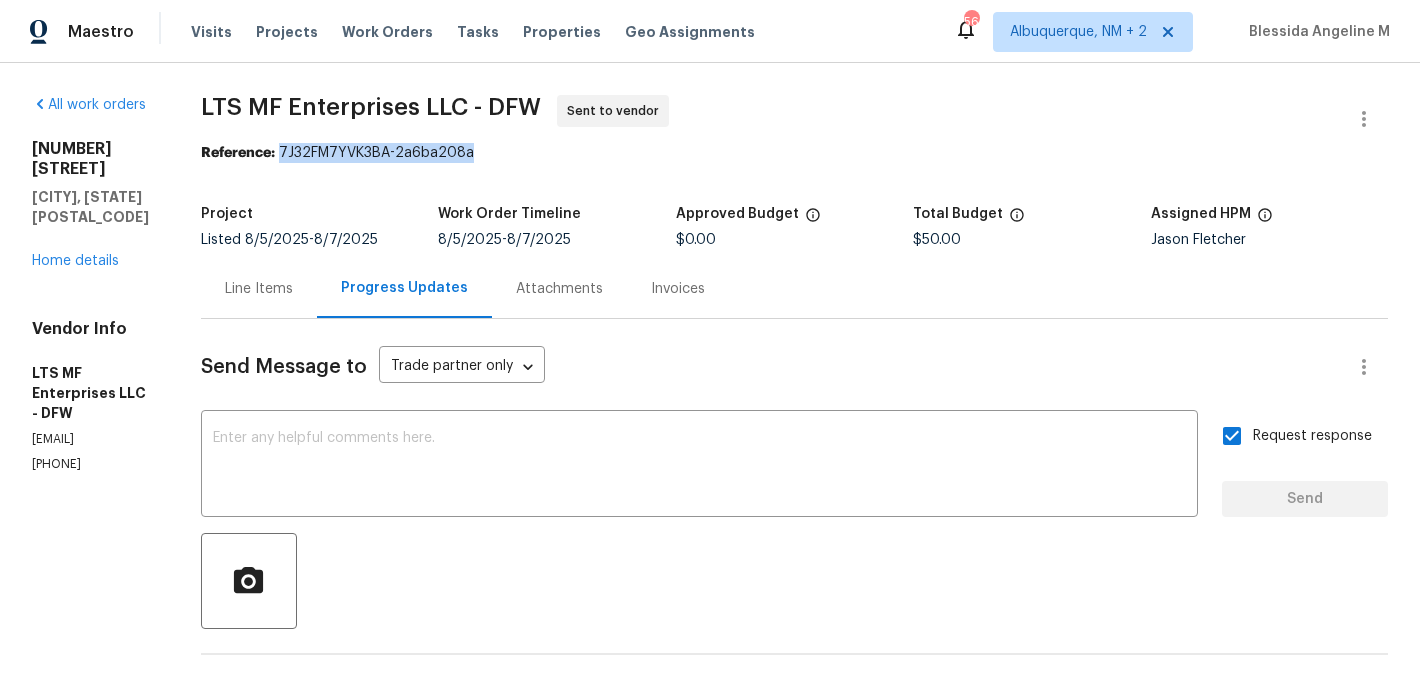 drag, startPoint x: 282, startPoint y: 152, endPoint x: 471, endPoint y: 154, distance: 189.01057 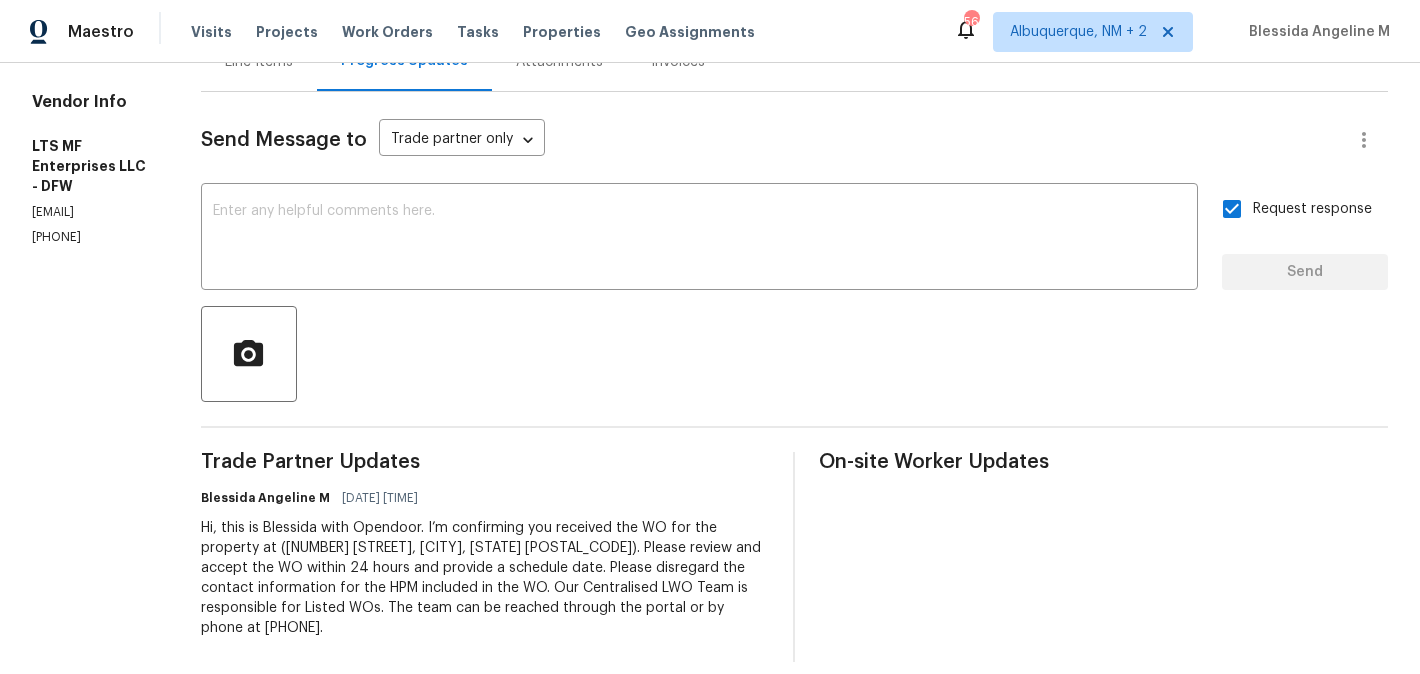 scroll, scrollTop: 0, scrollLeft: 0, axis: both 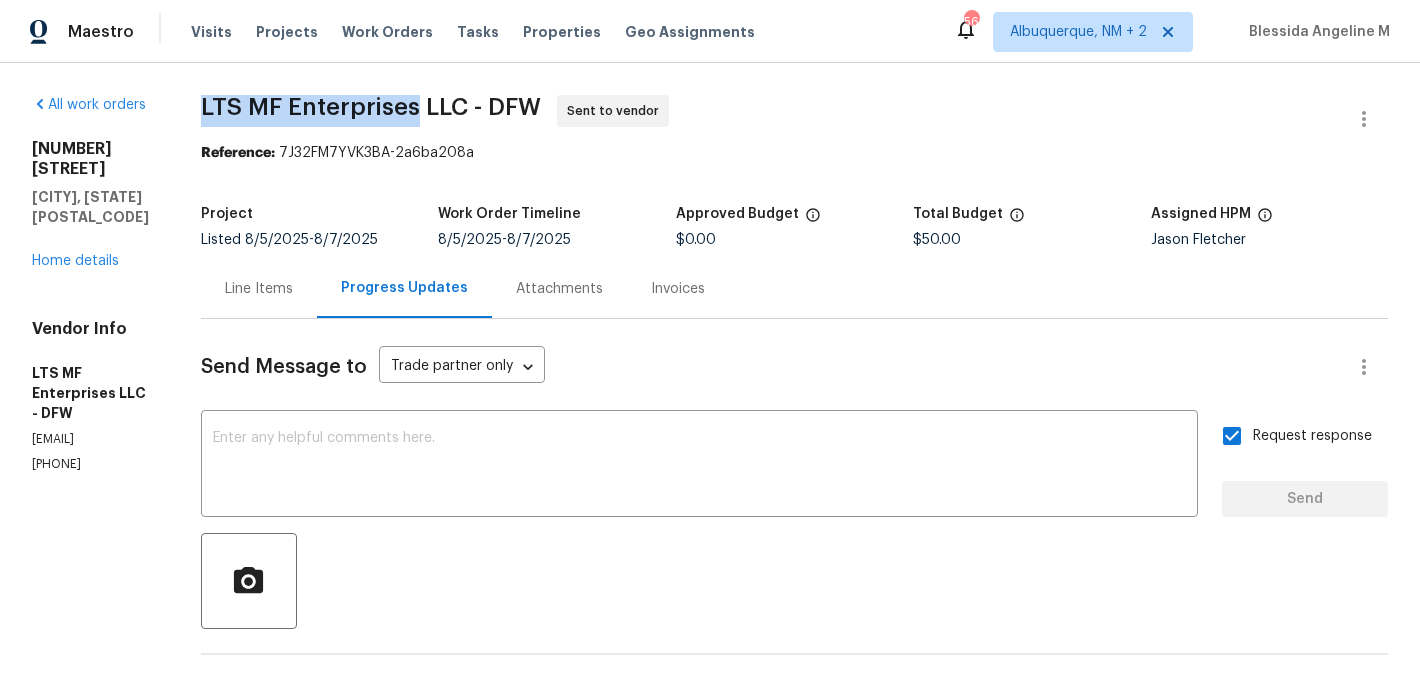 drag, startPoint x: 199, startPoint y: 106, endPoint x: 415, endPoint y: 111, distance: 216.05786 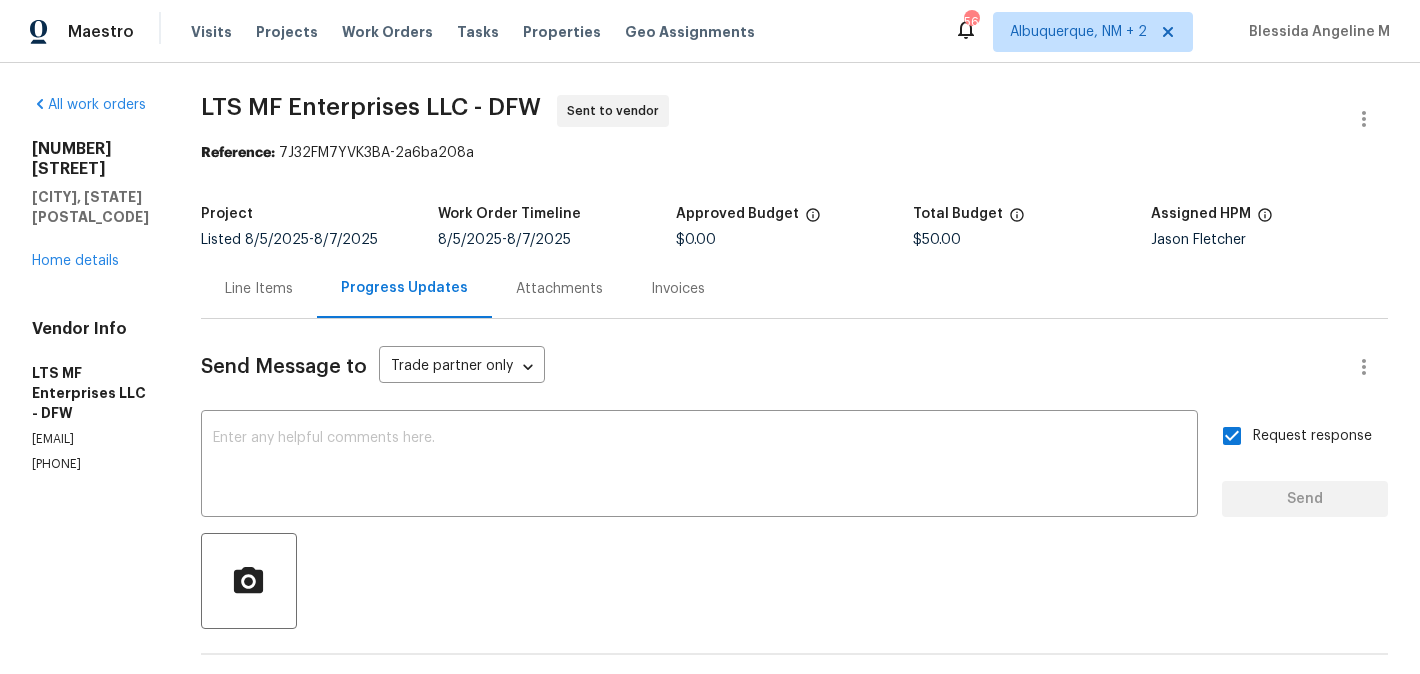 click on "570 Olive Branch Rd Brock, TX 76087 Home details" at bounding box center [92, 205] 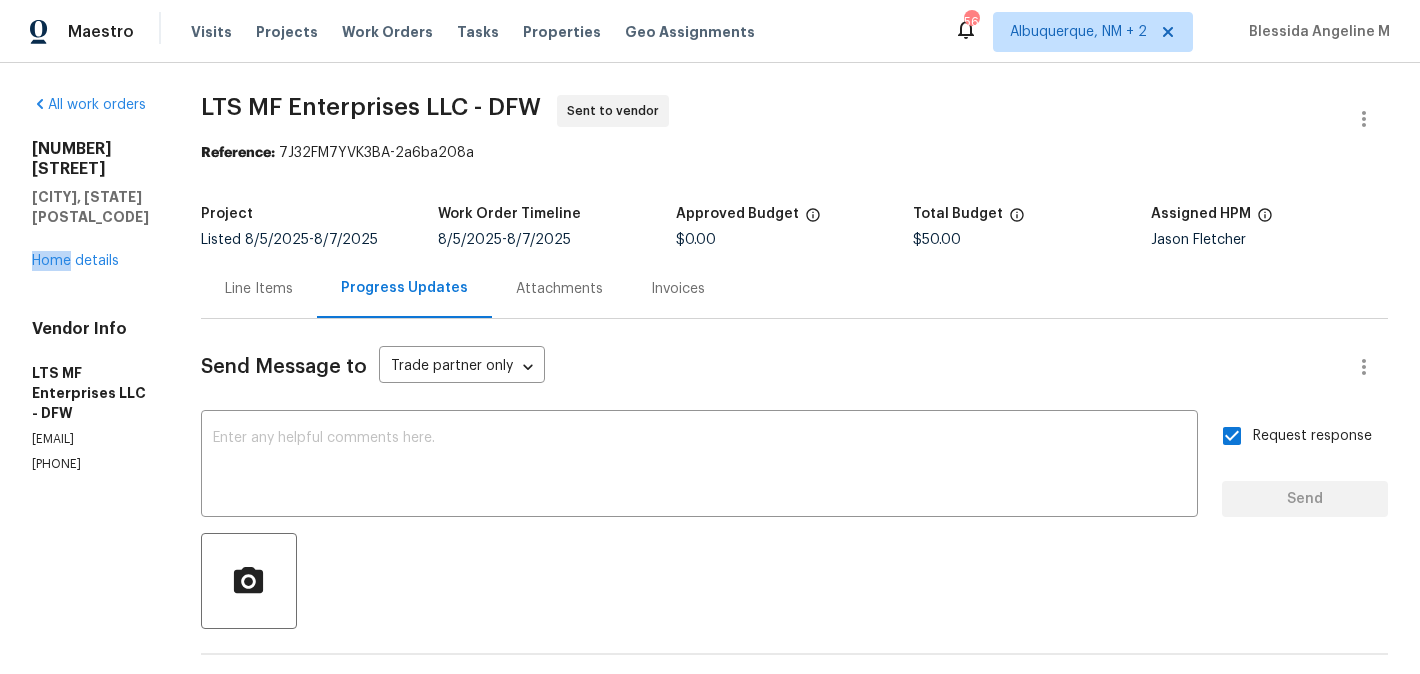 click on "570 Olive Branch Rd Brock, TX 76087 Home details" at bounding box center [92, 205] 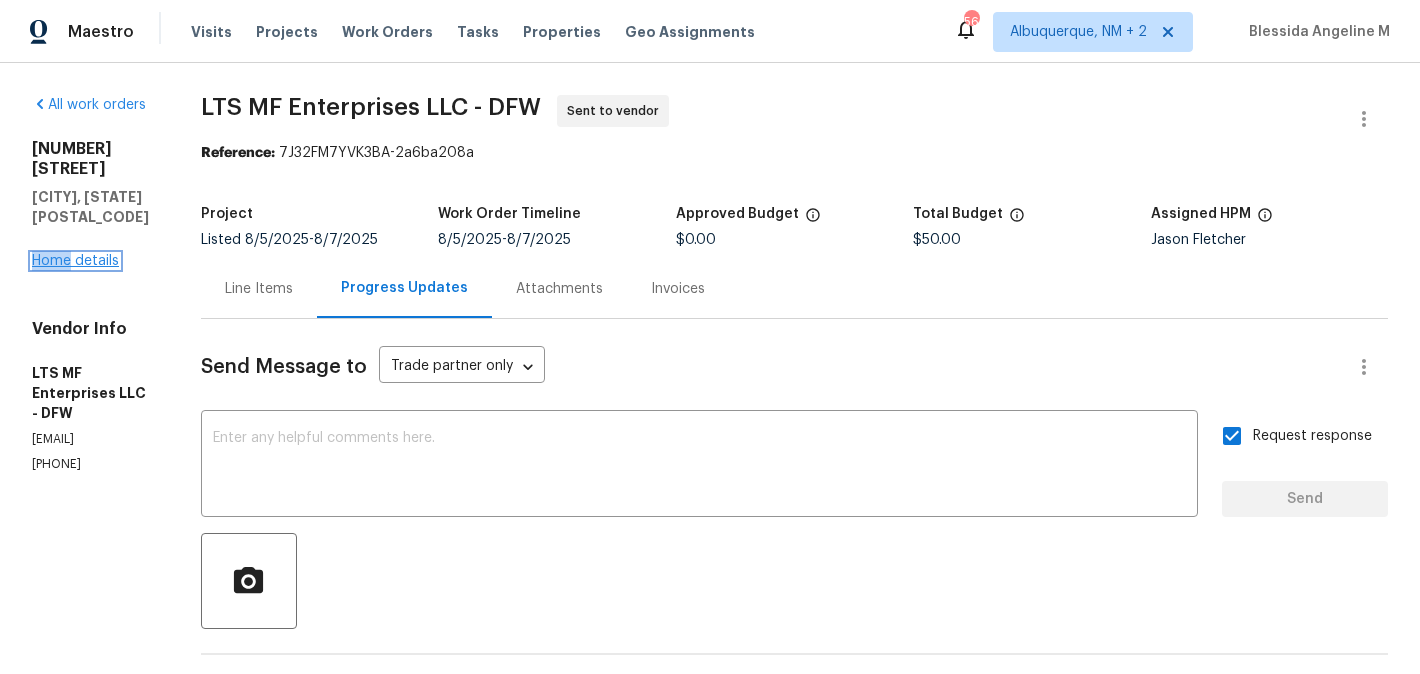 click on "Home details" at bounding box center (75, 261) 